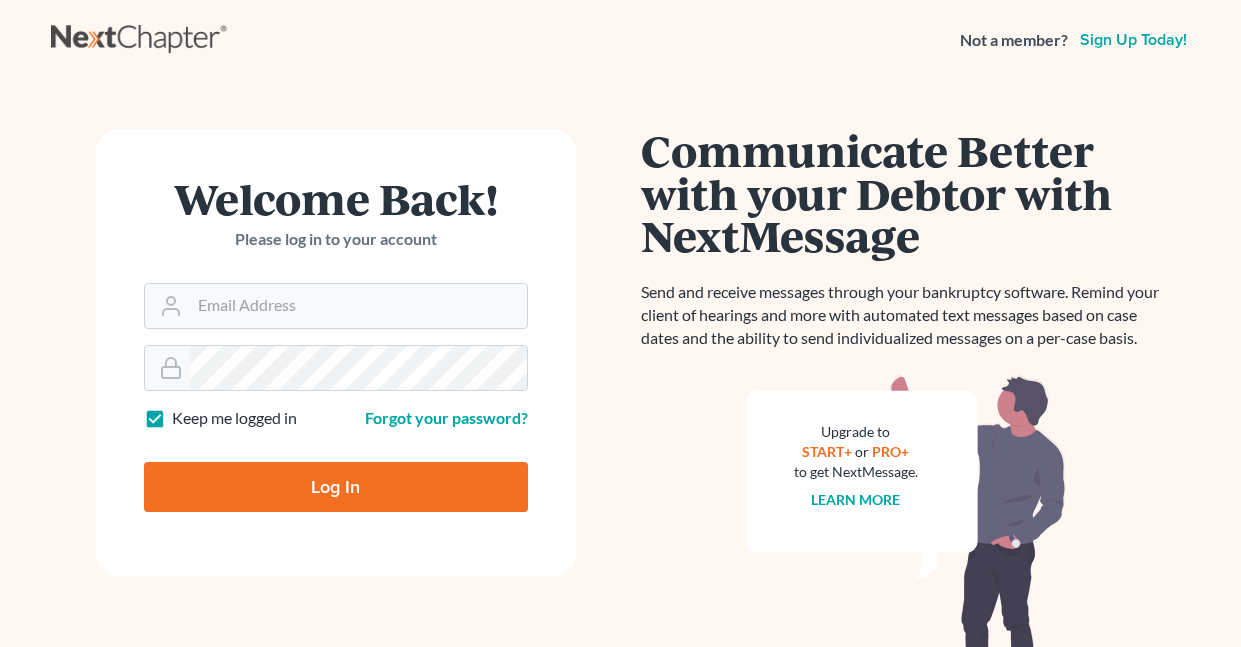scroll, scrollTop: 0, scrollLeft: 0, axis: both 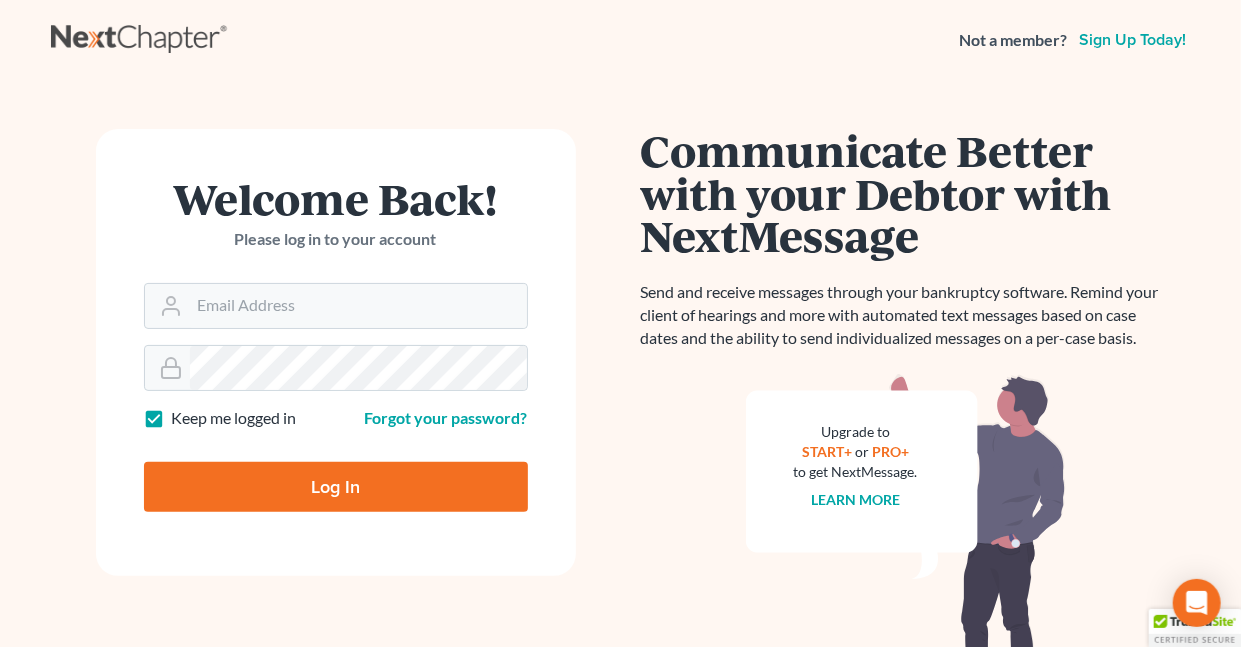 click on "Keep me logged in" at bounding box center (234, 418) 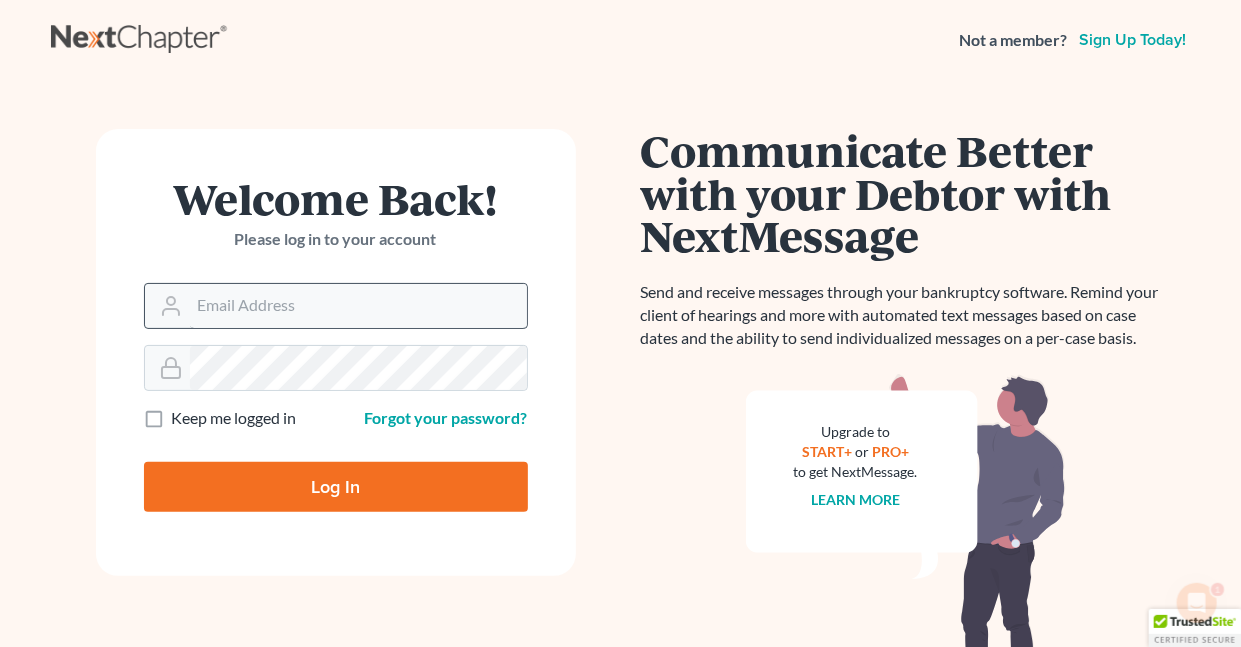 scroll, scrollTop: 0, scrollLeft: 0, axis: both 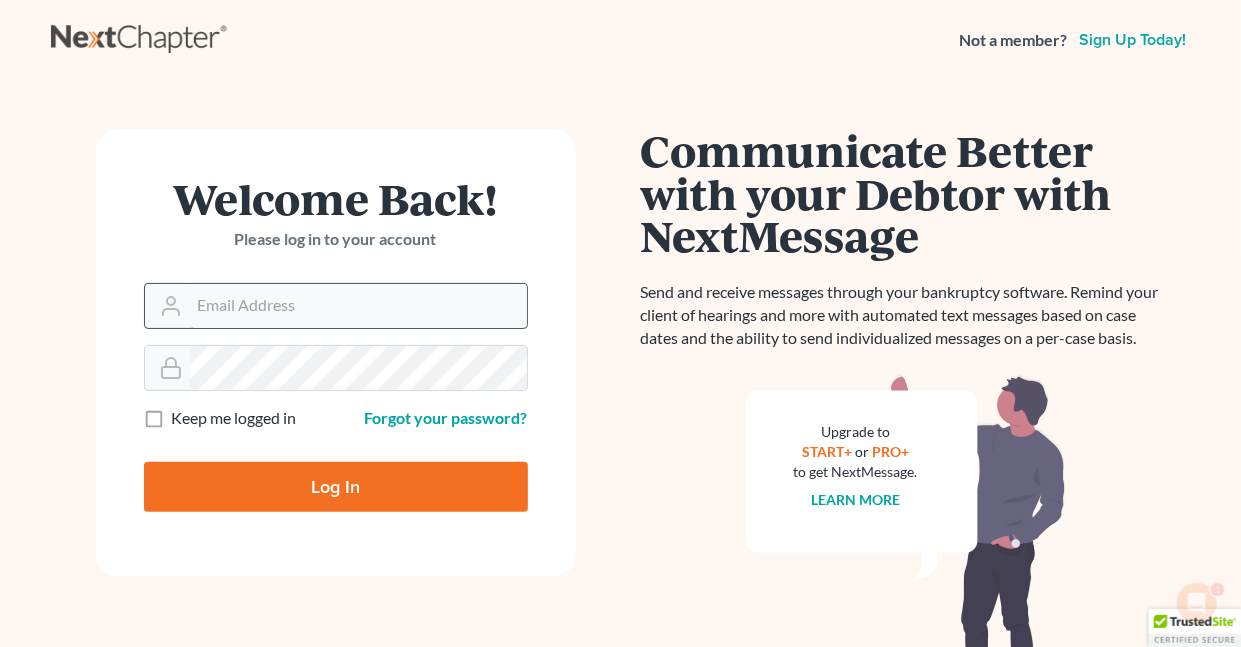 click on "Email Address" at bounding box center (358, 306) 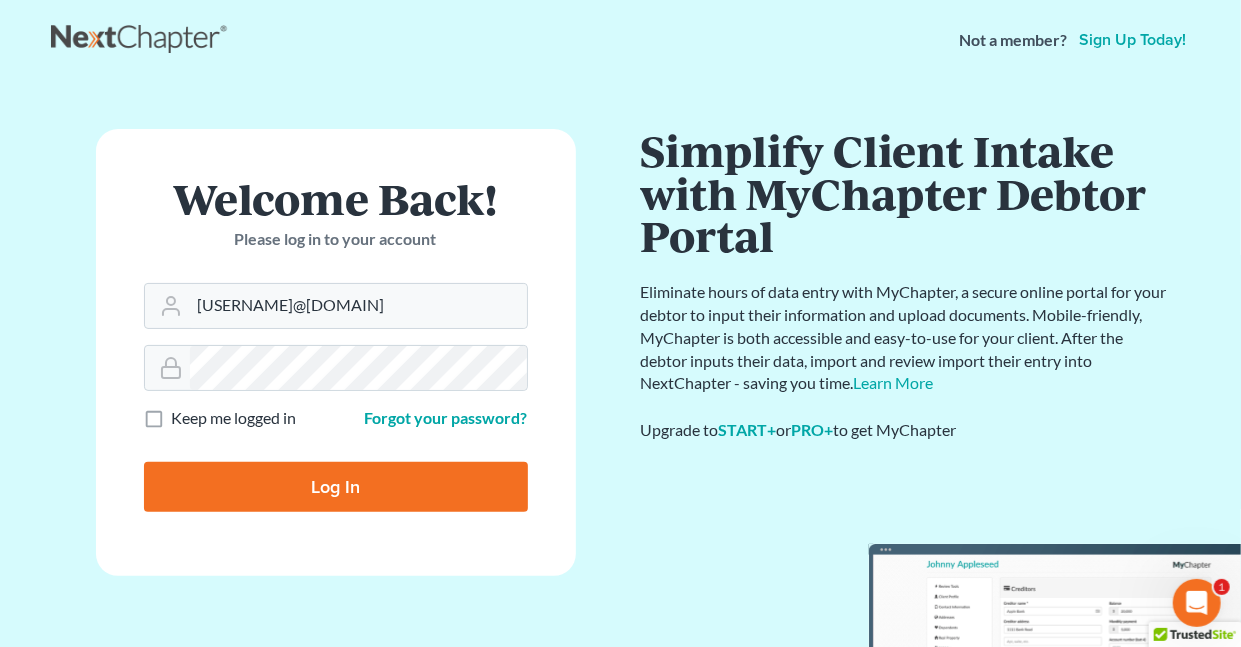 click on "Log In" at bounding box center [336, 487] 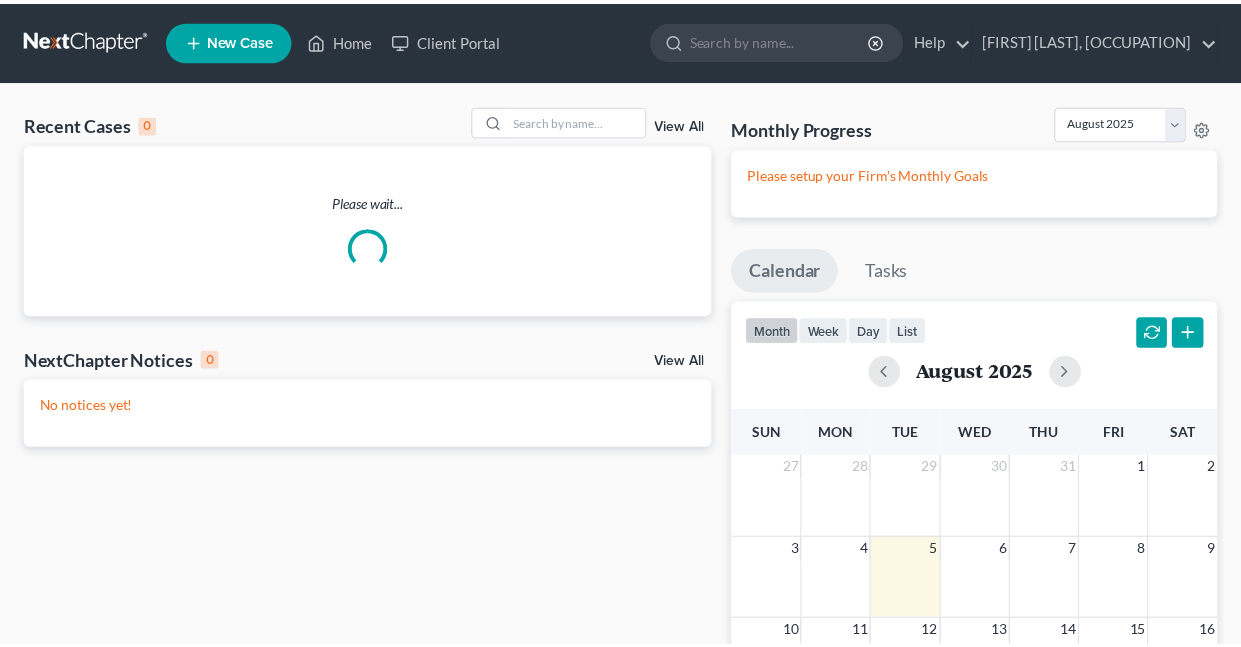 scroll, scrollTop: 0, scrollLeft: 0, axis: both 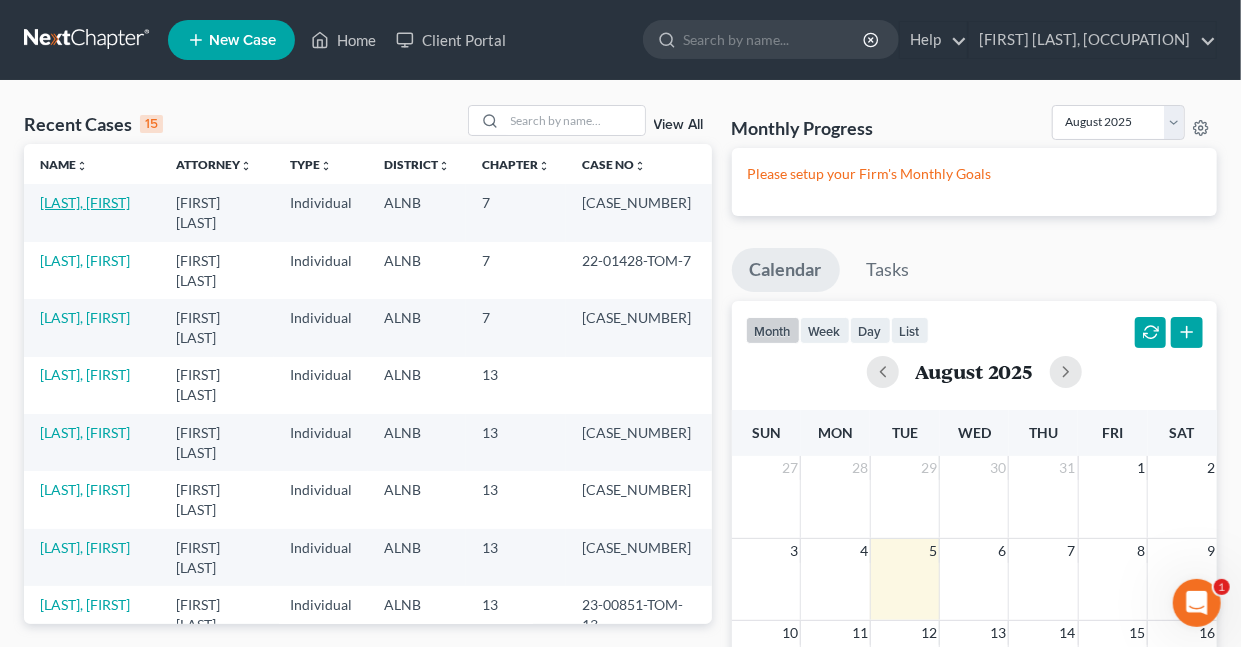 click on "[LAST], [FIRST]" at bounding box center [85, 202] 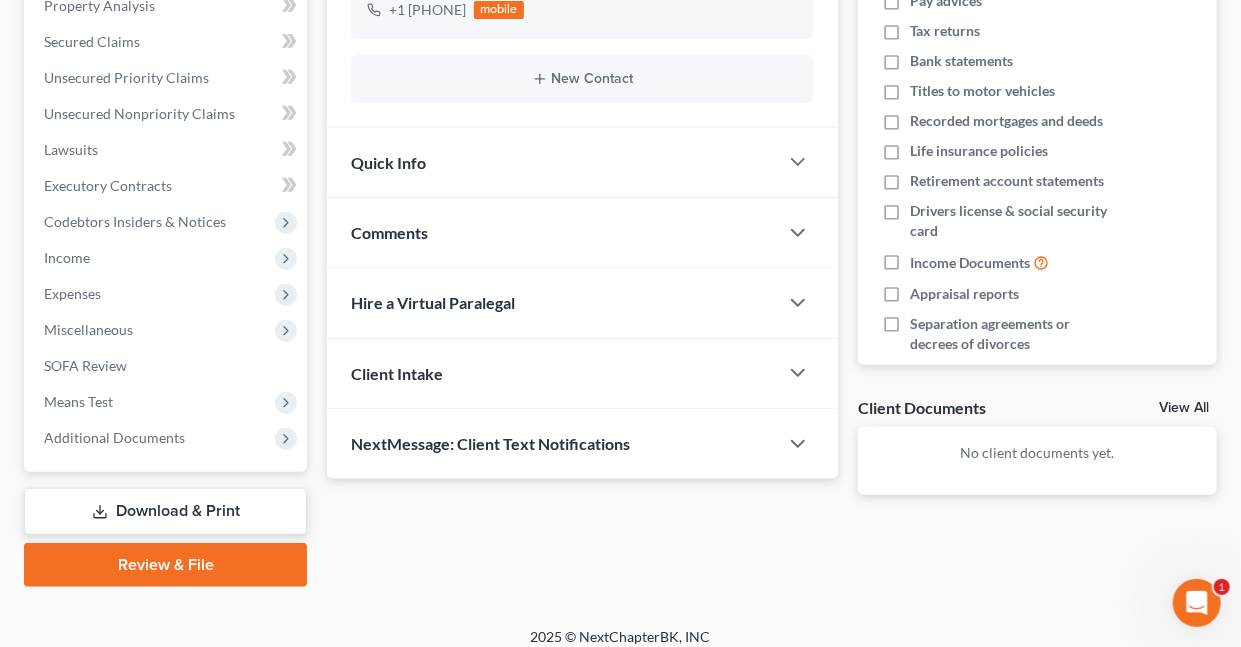 scroll, scrollTop: 413, scrollLeft: 0, axis: vertical 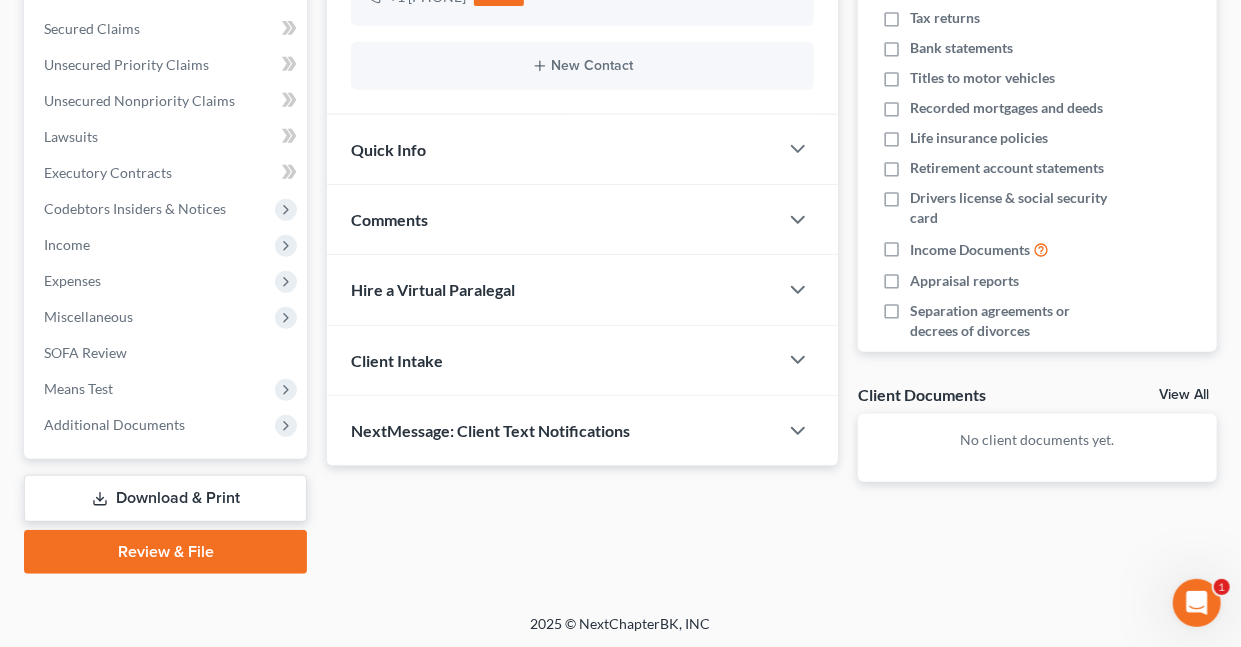 click on "Download & Print" at bounding box center [165, 498] 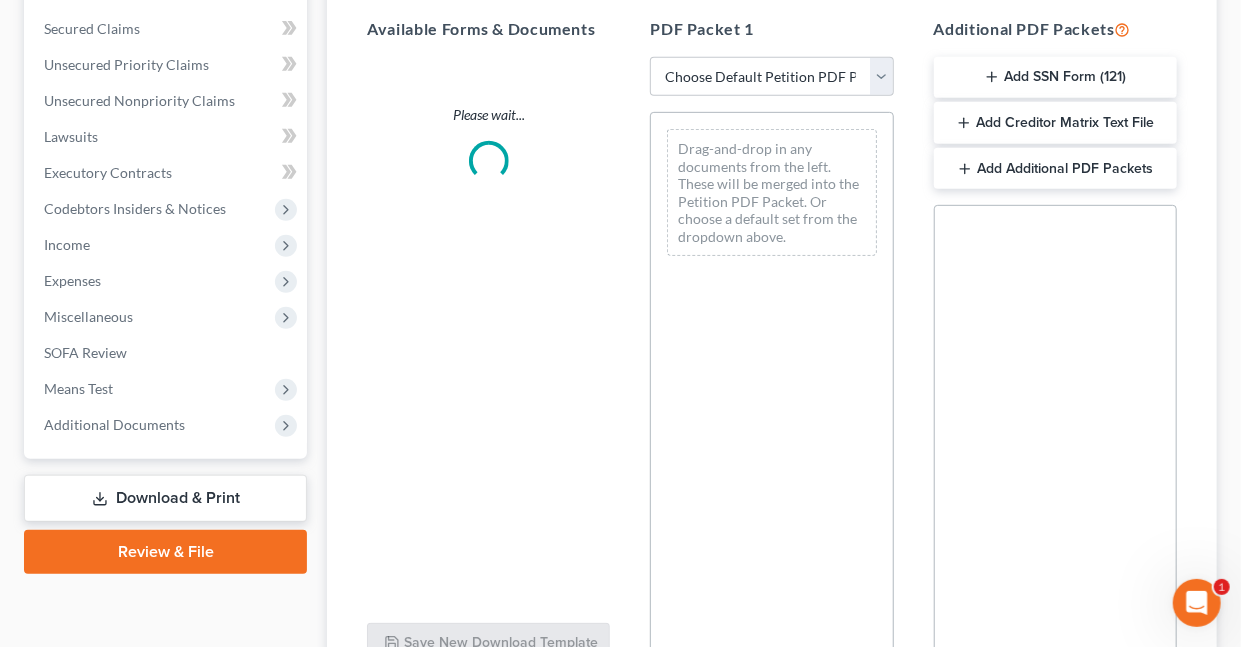 scroll, scrollTop: 0, scrollLeft: 0, axis: both 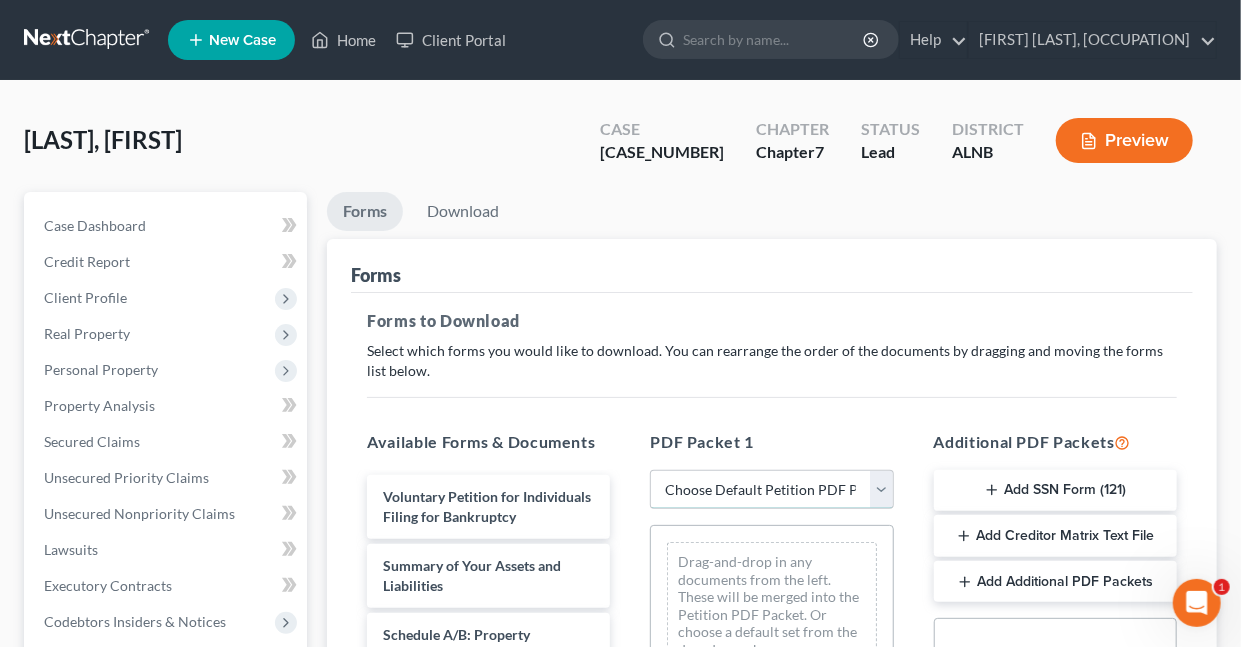 click on "Choose Default Petition PDF Packet Complete Bankruptcy Petition (all forms and schedules) Emergency Filing Forms (Petition and Creditor List Only) Amended Forms Signature Pages Only C7 Filing" at bounding box center [771, 490] 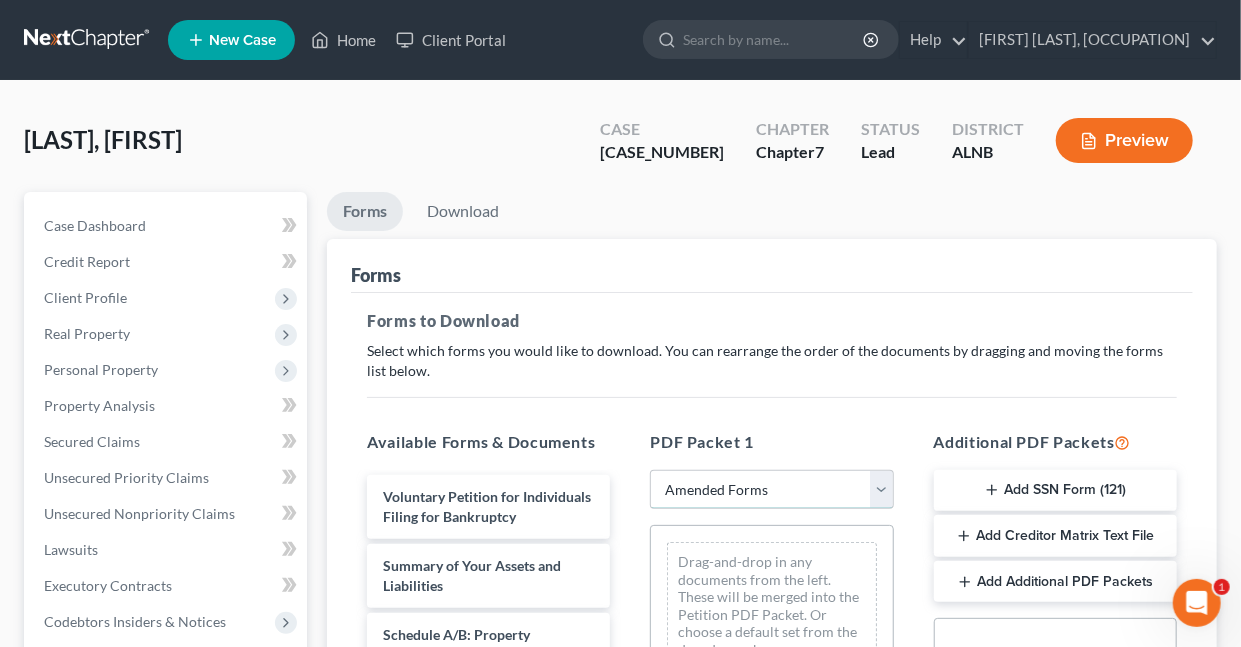 click on "Choose Default Petition PDF Packet Complete Bankruptcy Petition (all forms and schedules) Emergency Filing Forms (Petition and Creditor List Only) Amended Forms Signature Pages Only C7 Filing" at bounding box center (771, 490) 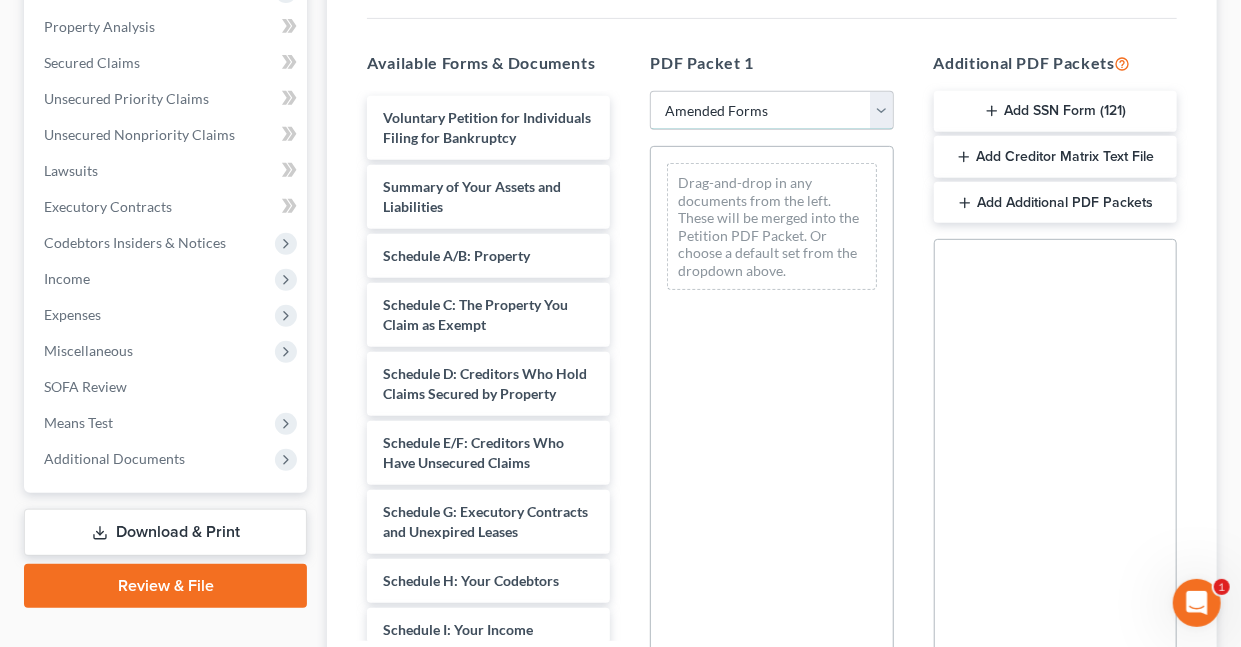scroll, scrollTop: 407, scrollLeft: 0, axis: vertical 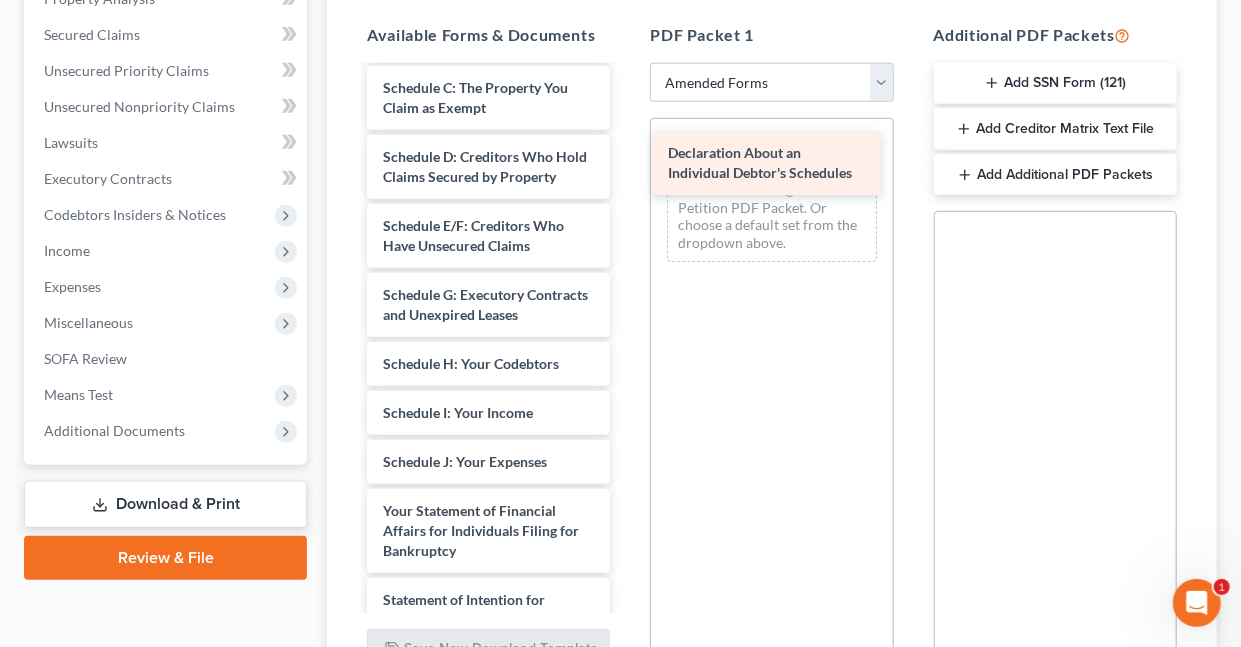 drag, startPoint x: 411, startPoint y: 578, endPoint x: 696, endPoint y: 163, distance: 503.43817 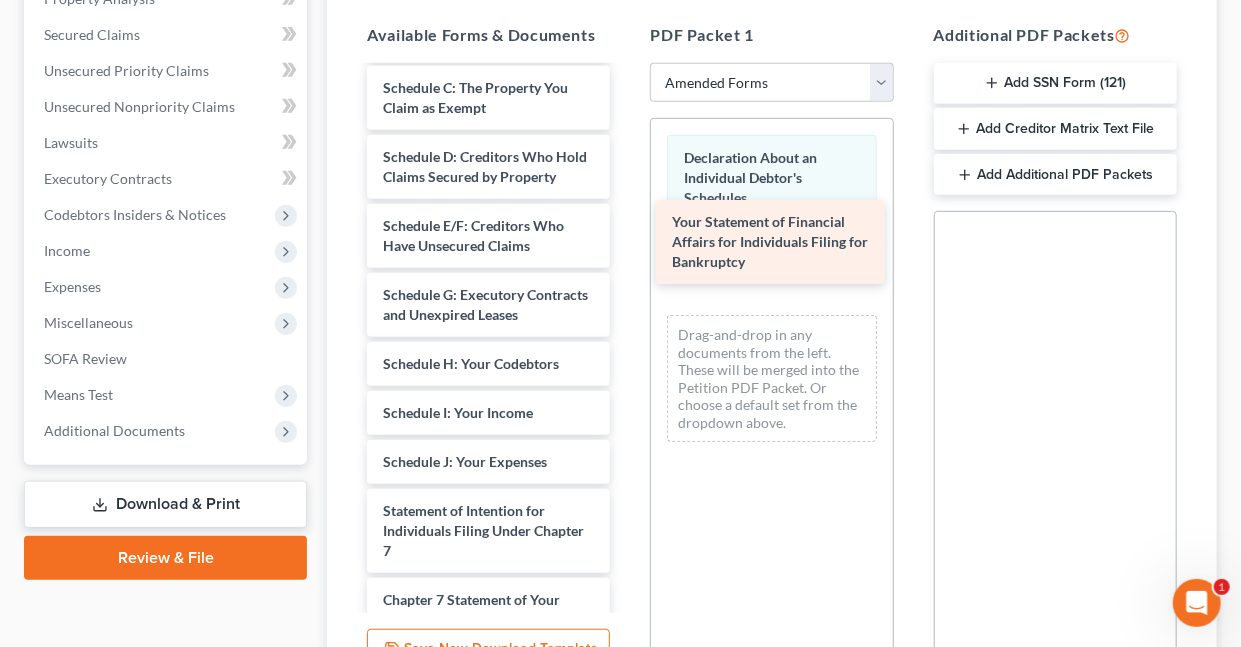 drag, startPoint x: 397, startPoint y: 575, endPoint x: 686, endPoint y: 229, distance: 450.81815 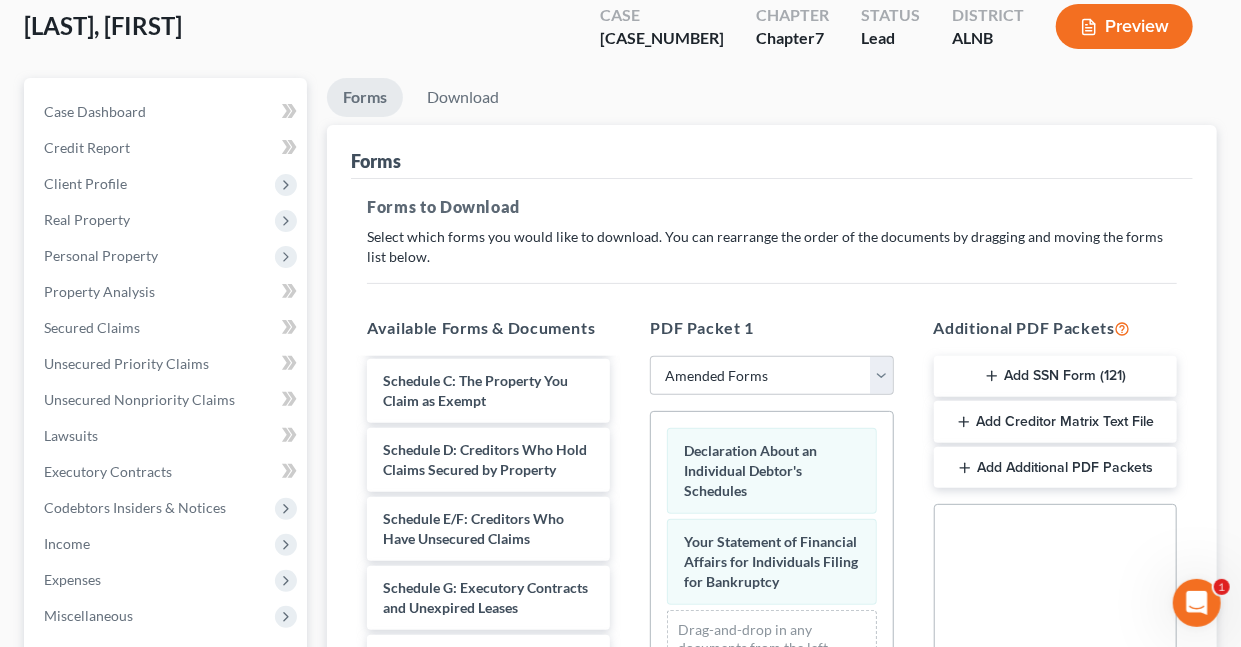 scroll, scrollTop: 98, scrollLeft: 0, axis: vertical 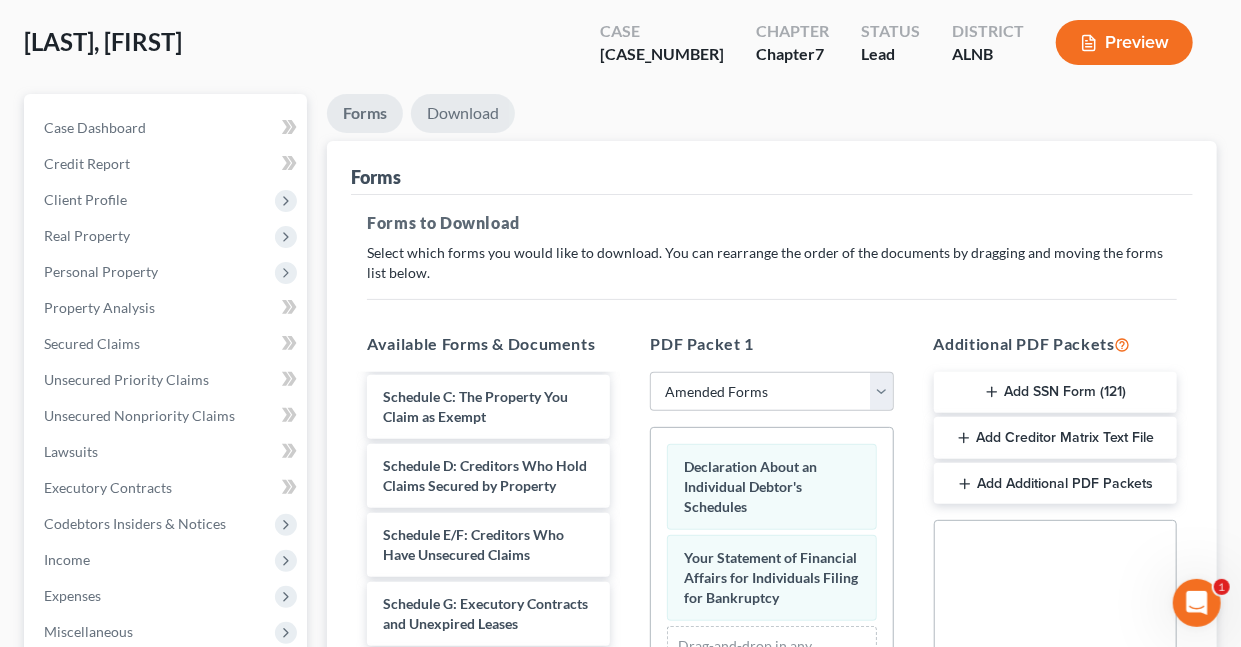 click on "Download" at bounding box center [463, 113] 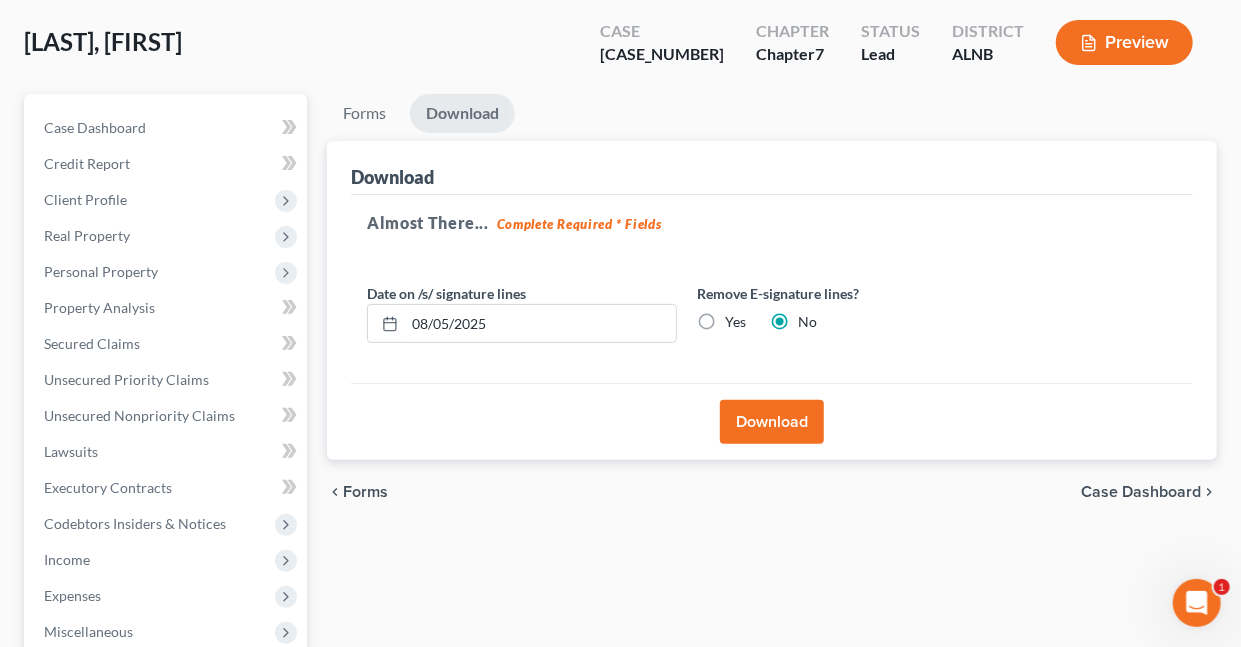 click on "Yes" at bounding box center (735, 322) 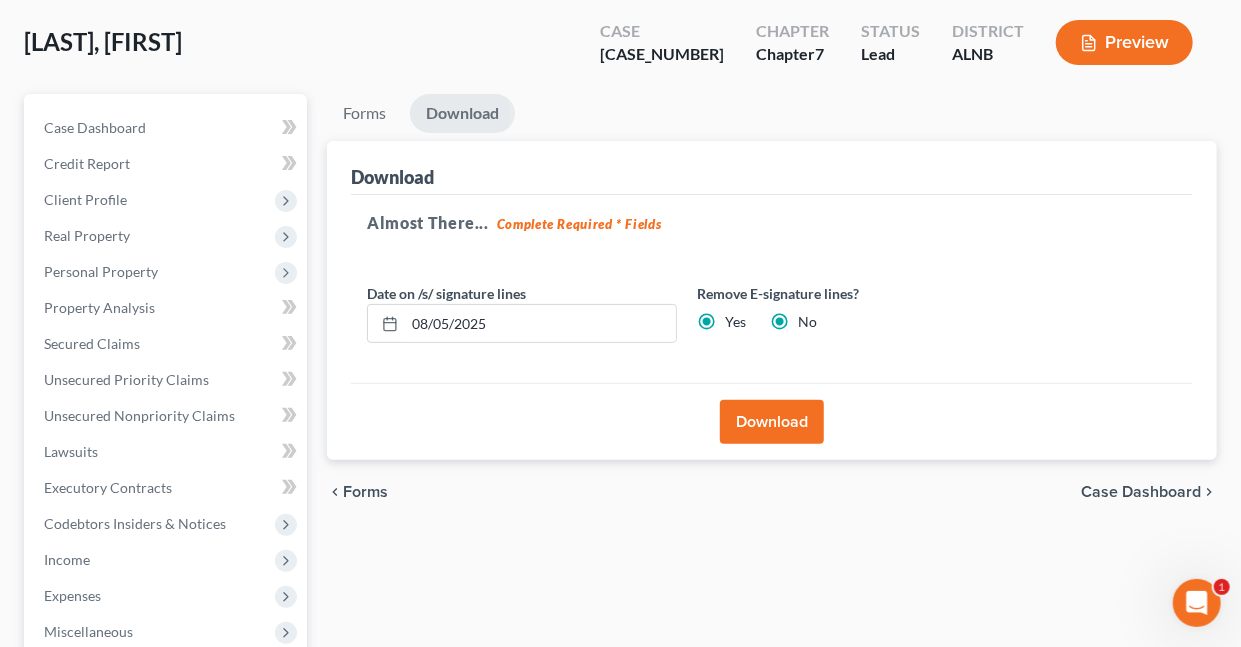radio on "false" 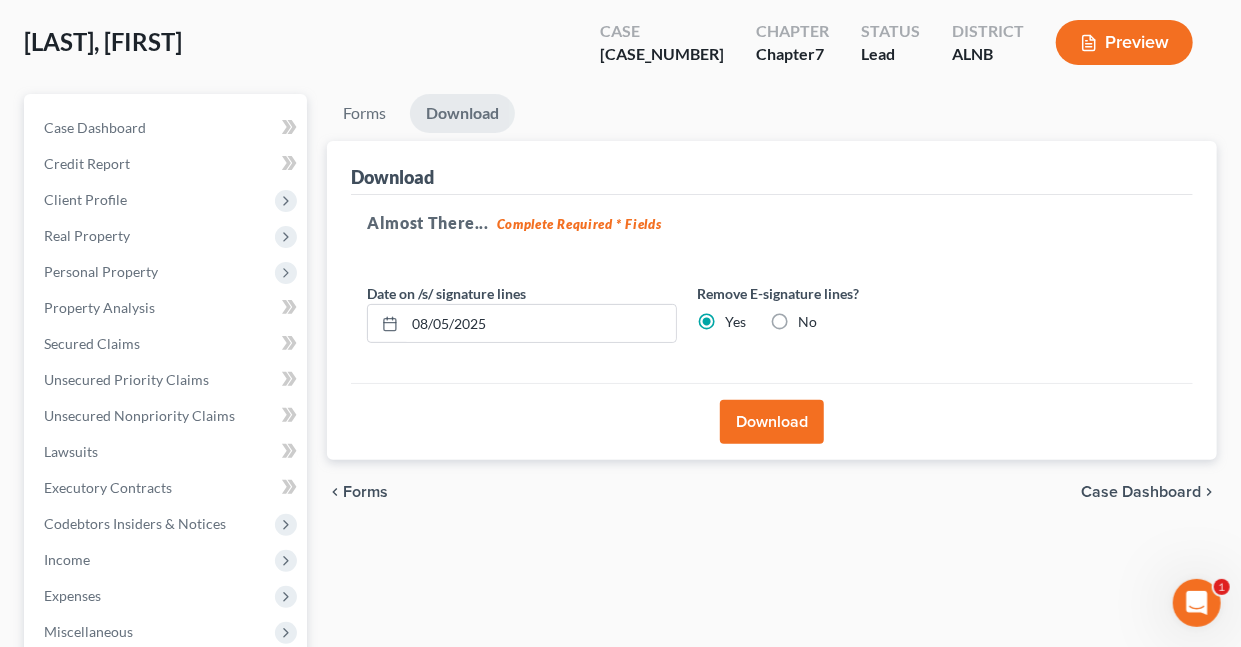 click on "Download" at bounding box center (772, 422) 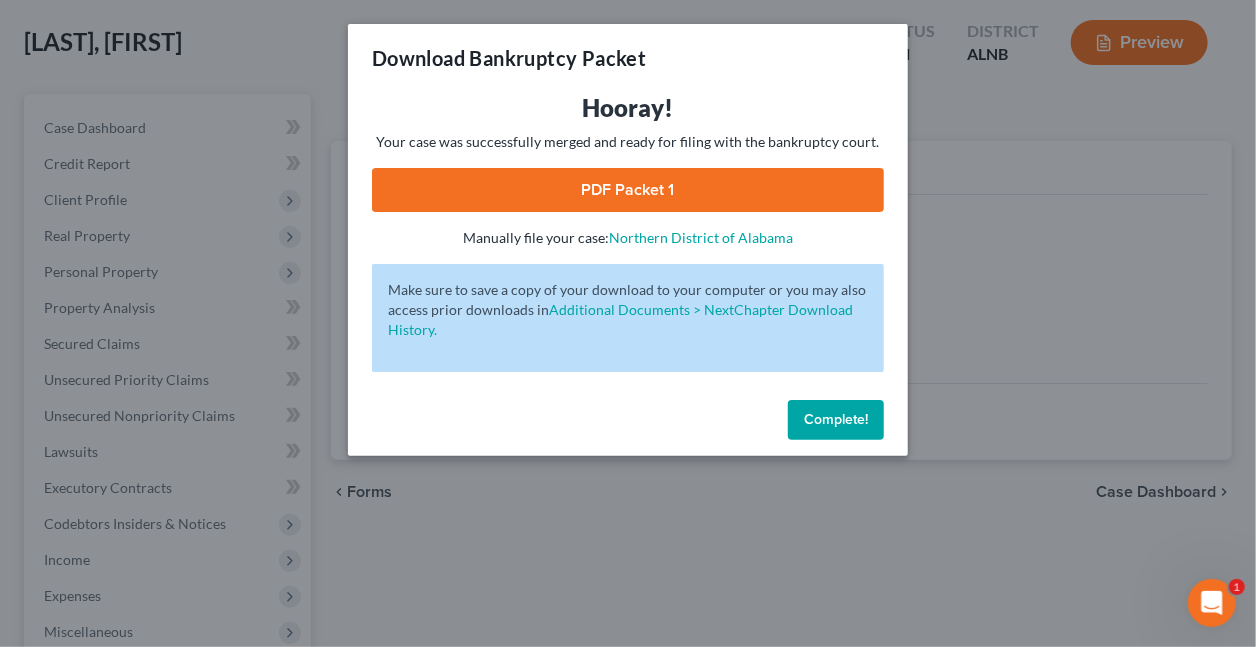 click on "PDF Packet 1" at bounding box center [628, 190] 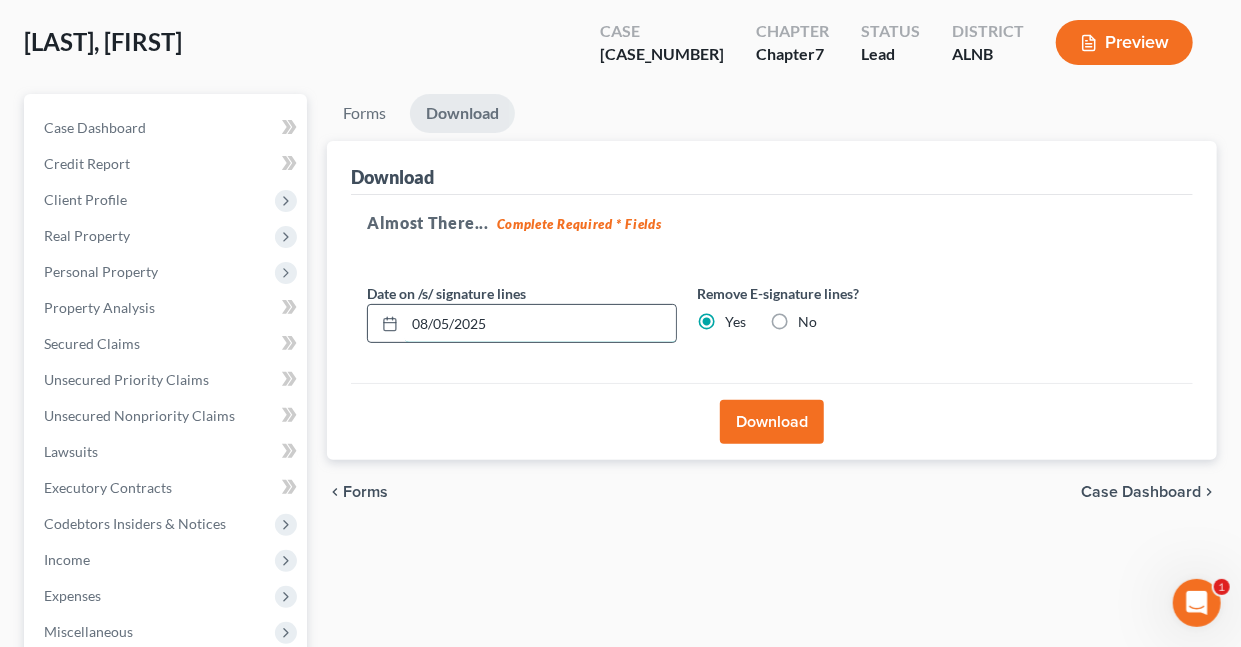 click on "08/05/2025" at bounding box center [540, 324] 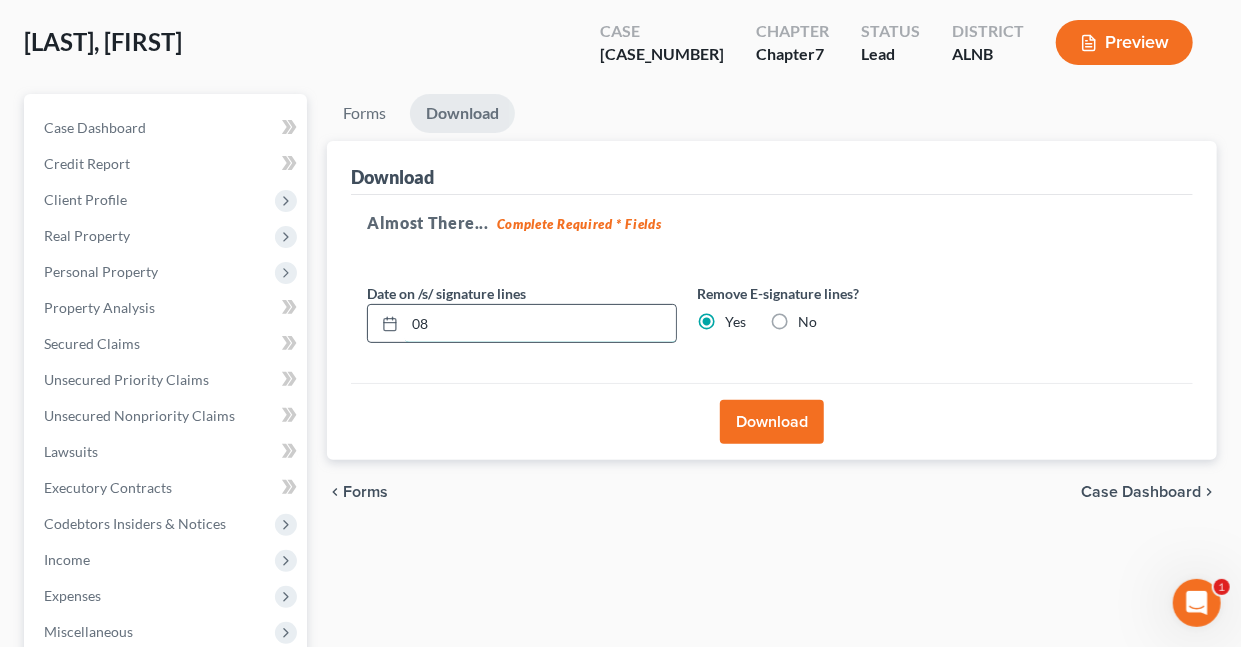 type on "0" 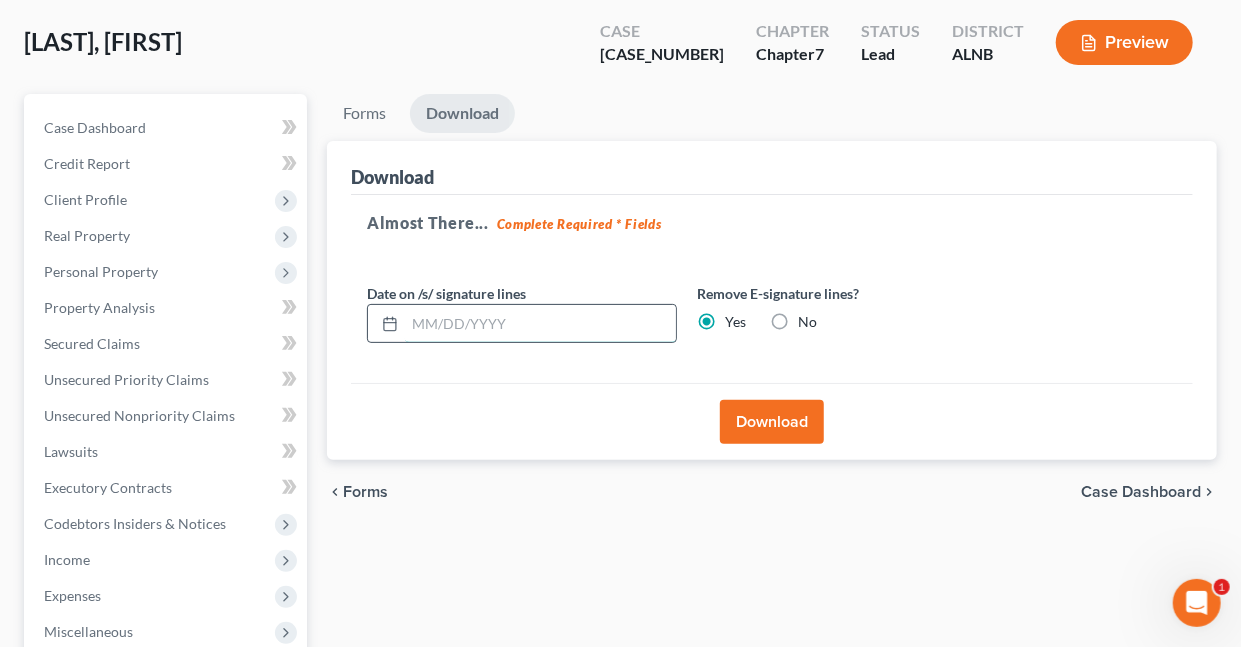 type 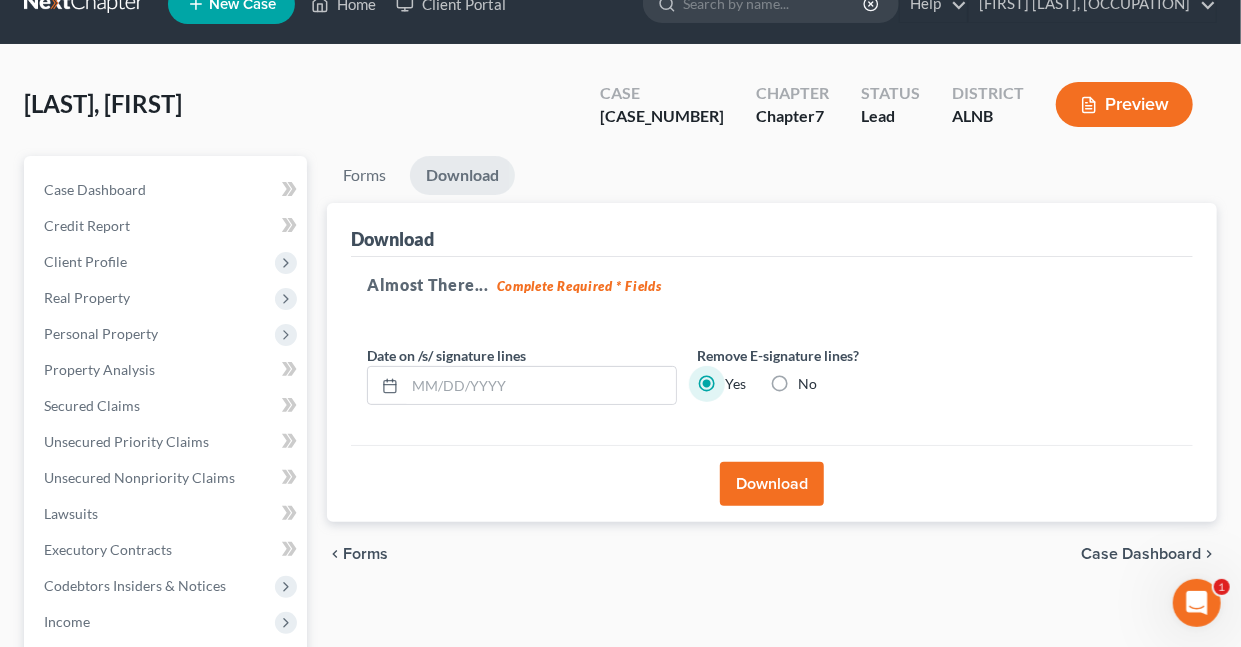 scroll, scrollTop: 0, scrollLeft: 0, axis: both 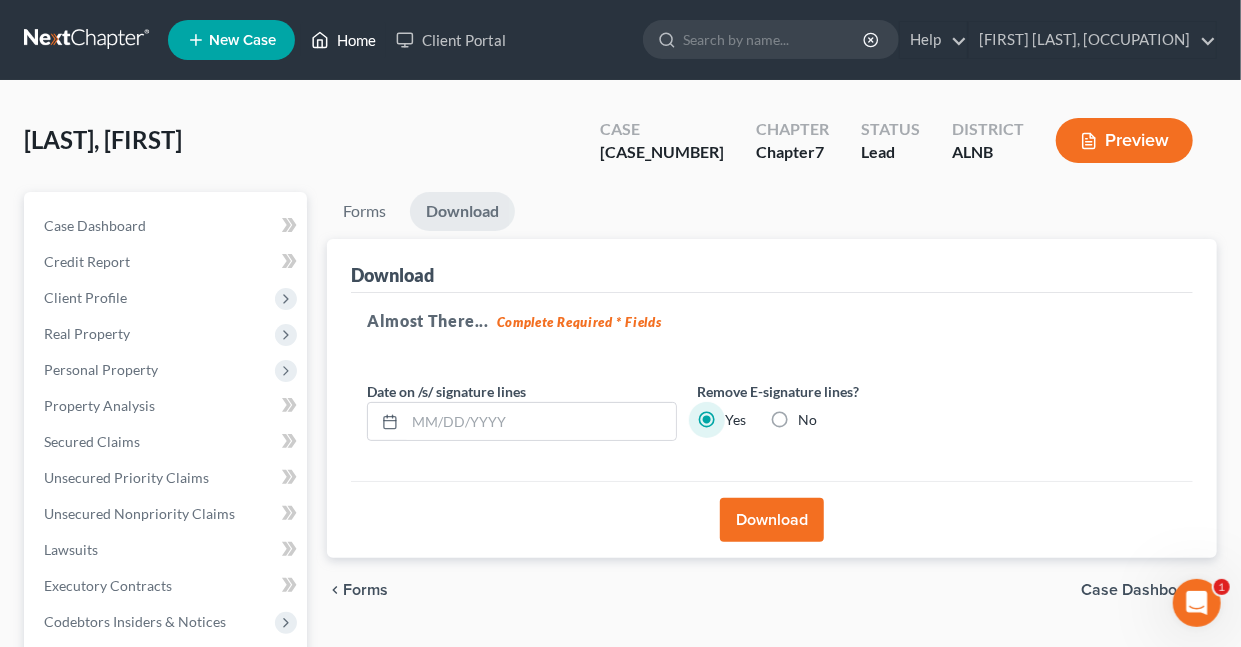 click on "Home" at bounding box center [343, 40] 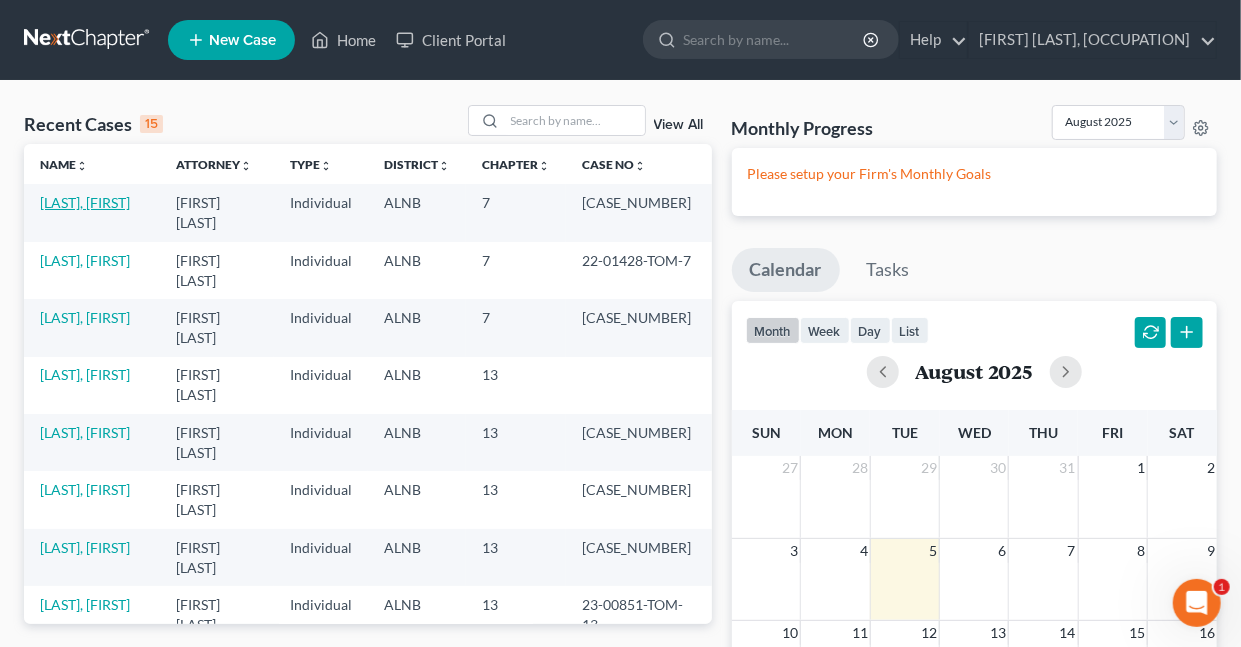 click on "[LAST], [FIRST]" at bounding box center (85, 202) 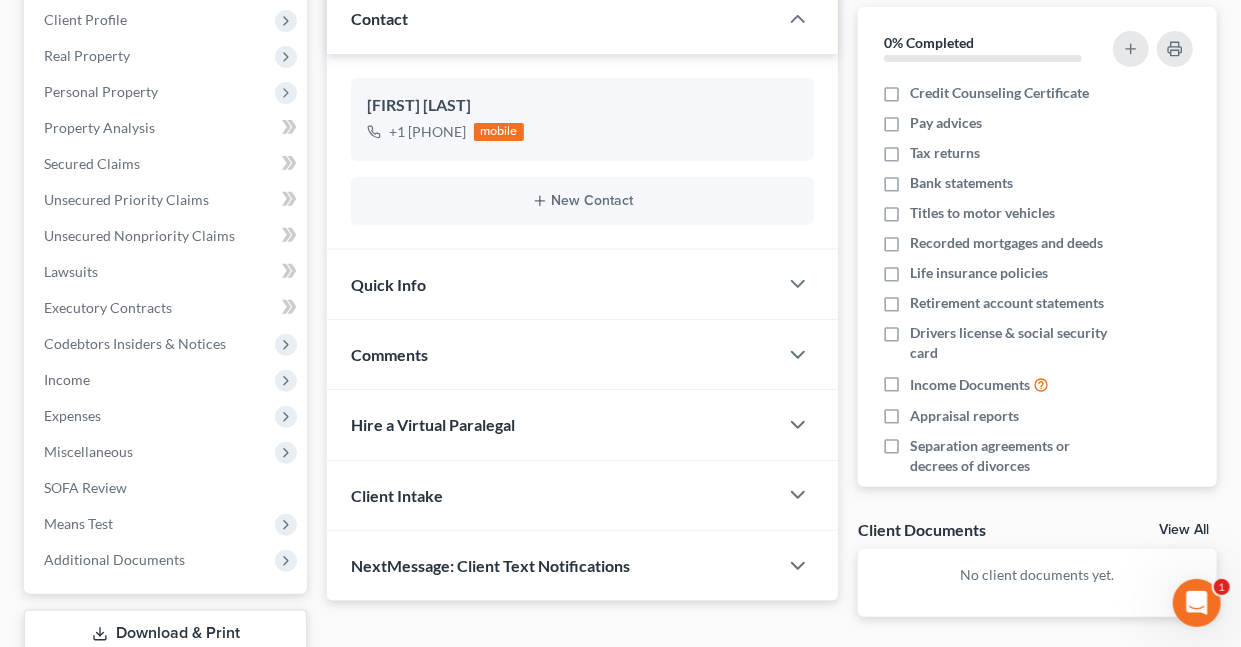scroll, scrollTop: 413, scrollLeft: 0, axis: vertical 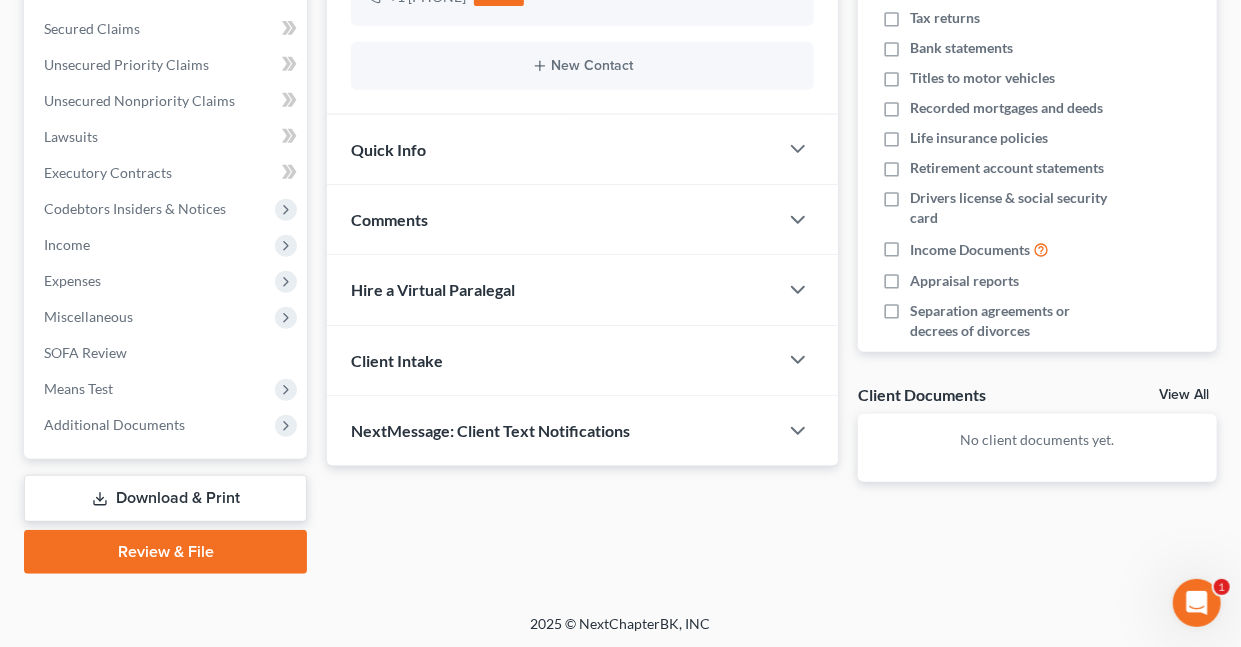 click on "Download & Print" at bounding box center (165, 498) 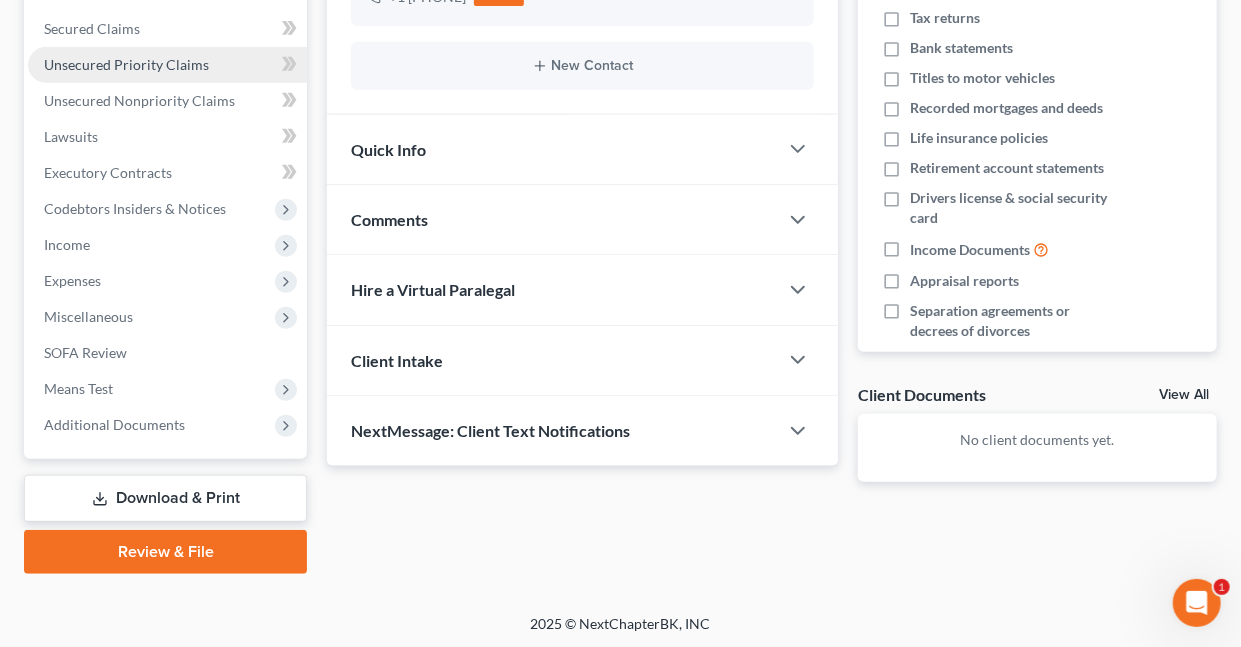 scroll, scrollTop: 0, scrollLeft: 0, axis: both 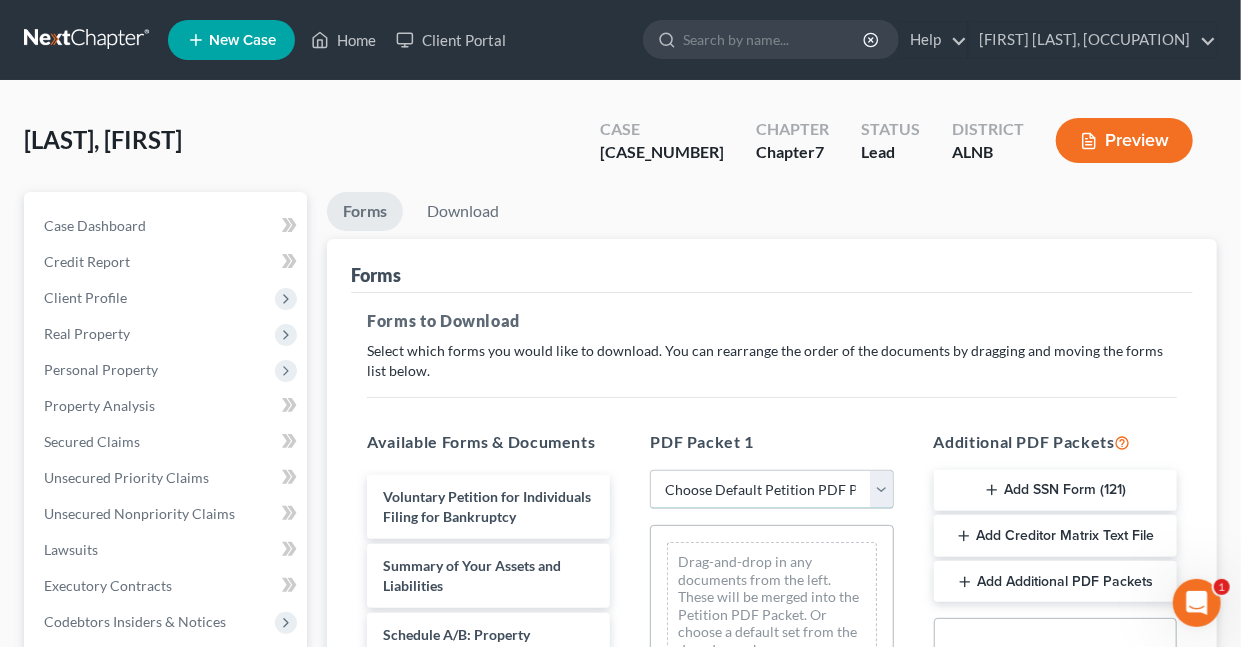 click on "Choose Default Petition PDF Packet Complete Bankruptcy Petition (all forms and schedules) Emergency Filing Forms (Petition and Creditor List Only) Amended Forms Signature Pages Only C7 Filing" at bounding box center [771, 490] 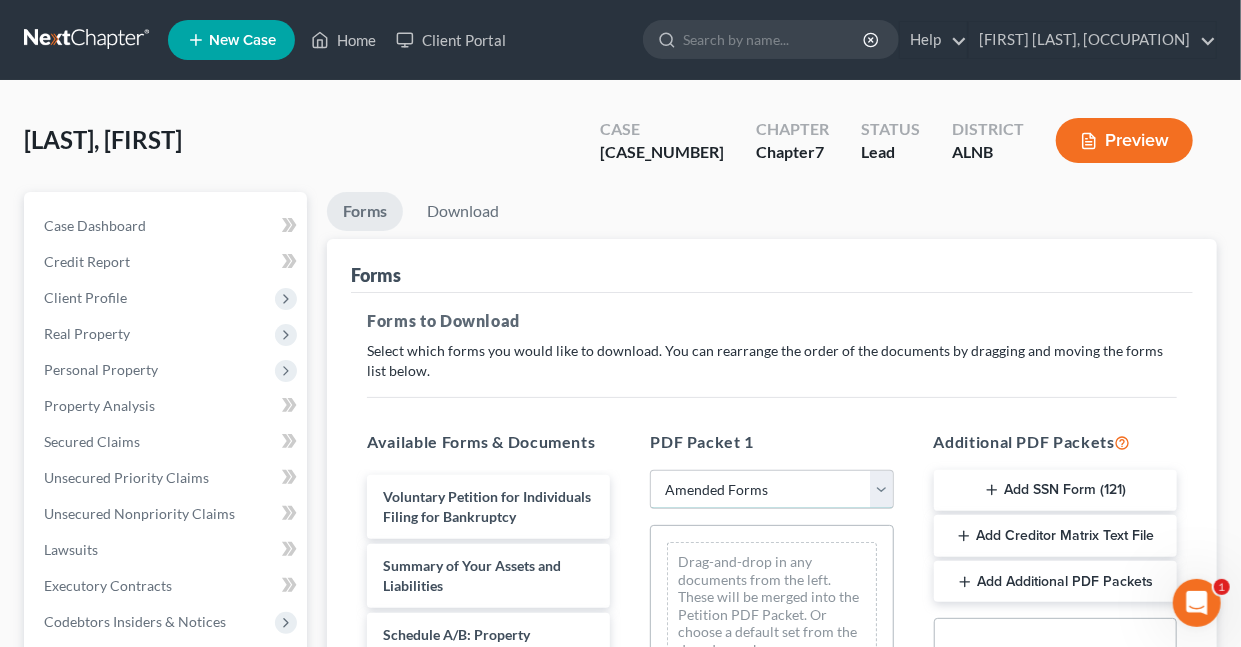 click on "Choose Default Petition PDF Packet Complete Bankruptcy Petition (all forms and schedules) Emergency Filing Forms (Petition and Creditor List Only) Amended Forms Signature Pages Only C7 Filing" at bounding box center (771, 490) 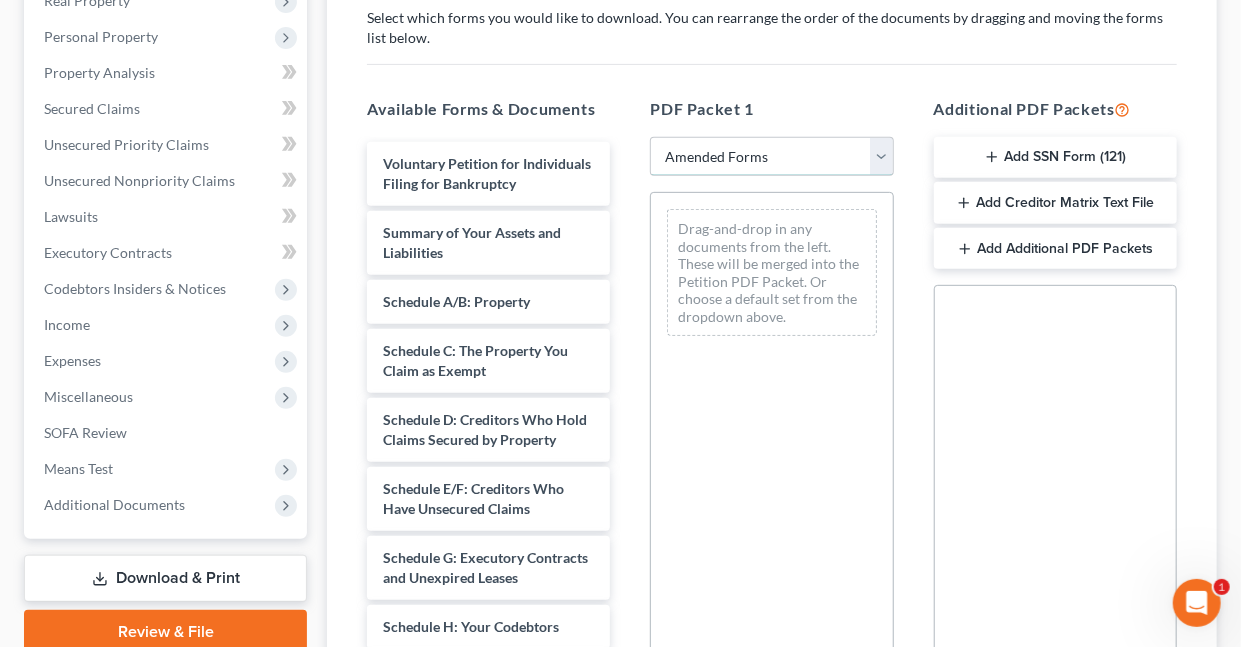 scroll, scrollTop: 338, scrollLeft: 0, axis: vertical 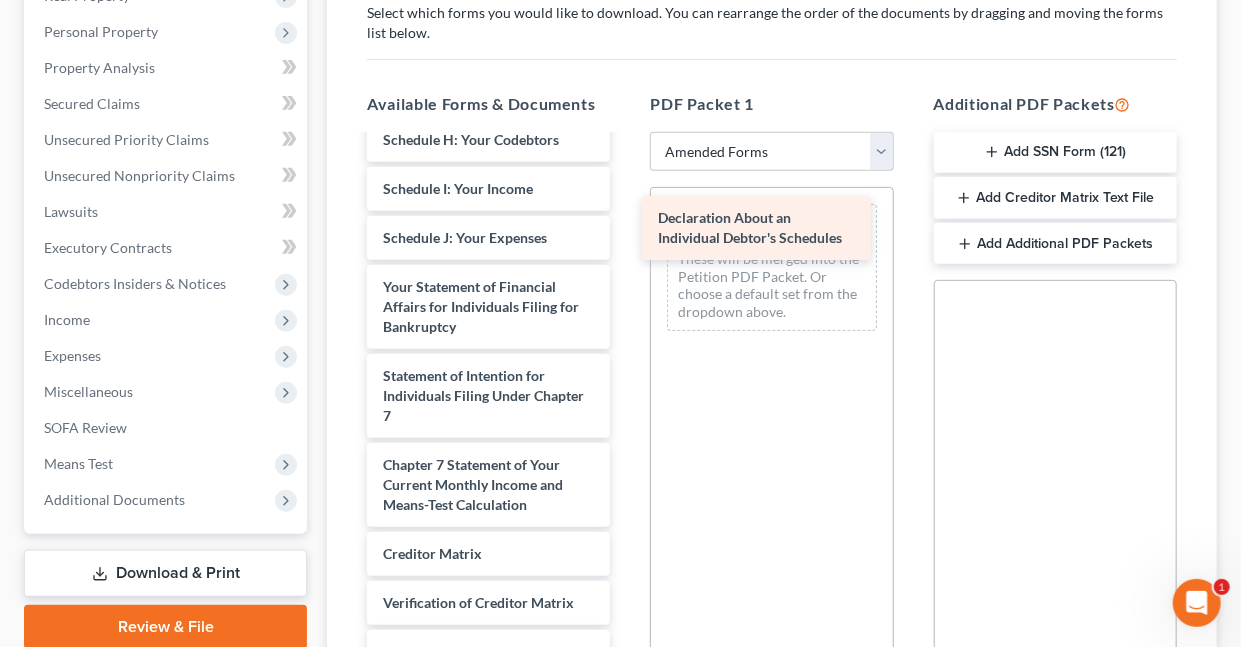 drag, startPoint x: 492, startPoint y: 349, endPoint x: 767, endPoint y: 223, distance: 302.49133 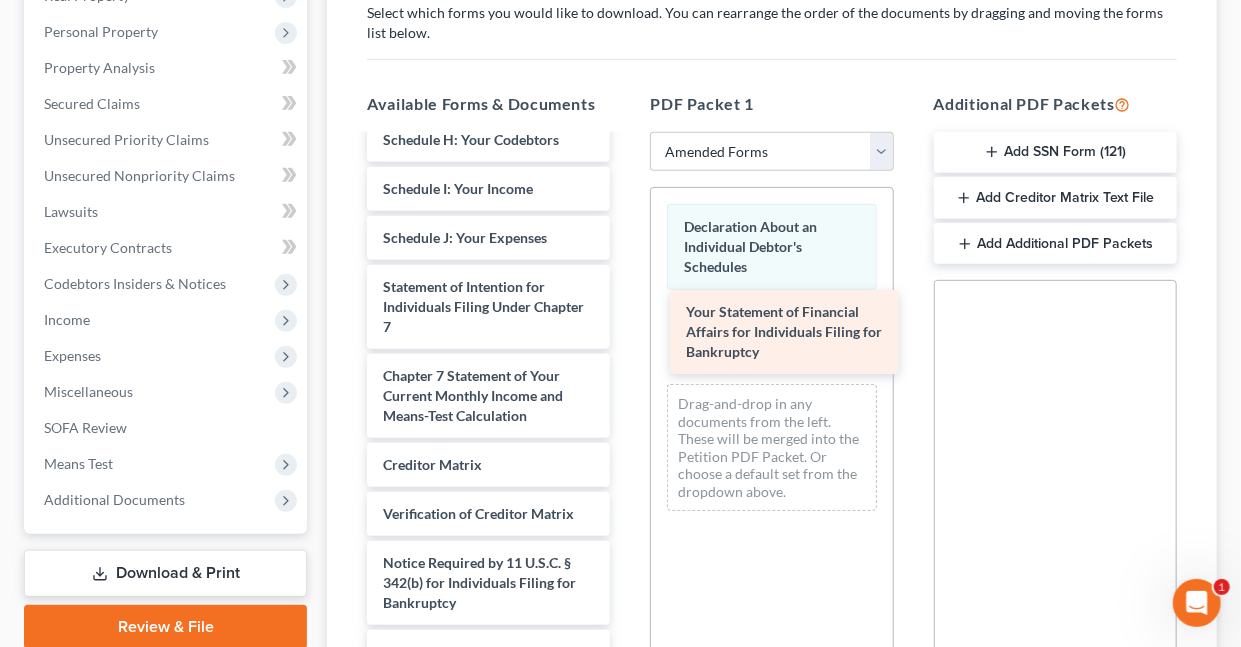 drag, startPoint x: 477, startPoint y: 369, endPoint x: 778, endPoint y: 336, distance: 302.80356 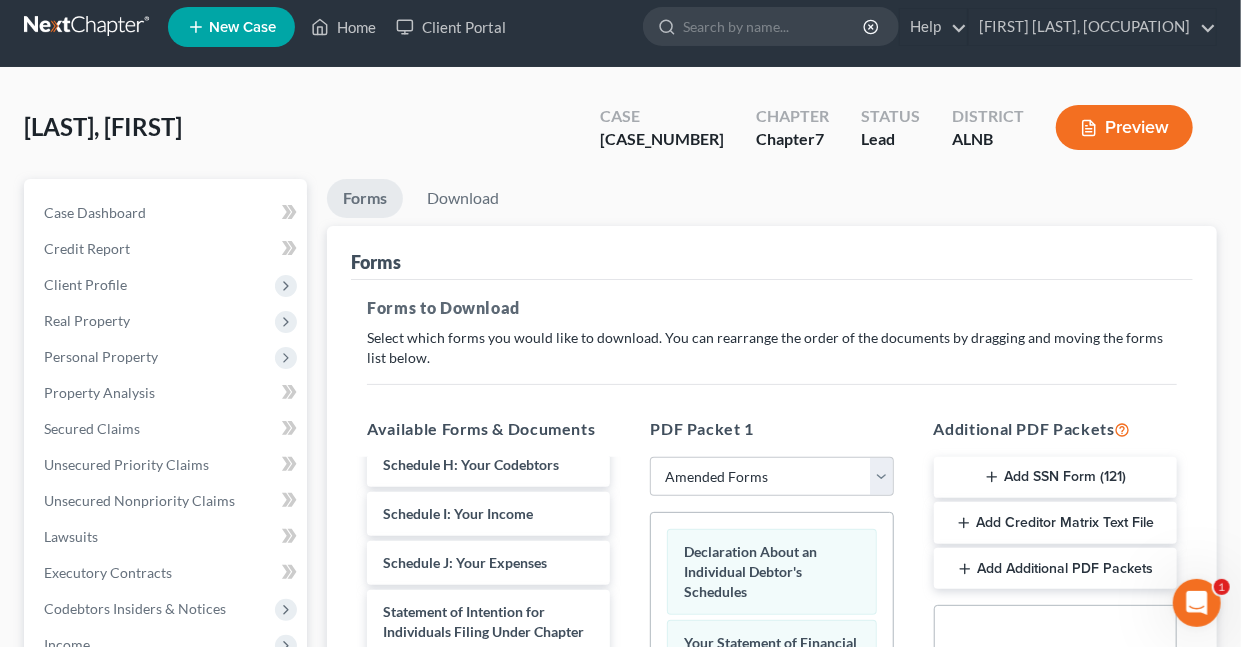 scroll, scrollTop: 0, scrollLeft: 0, axis: both 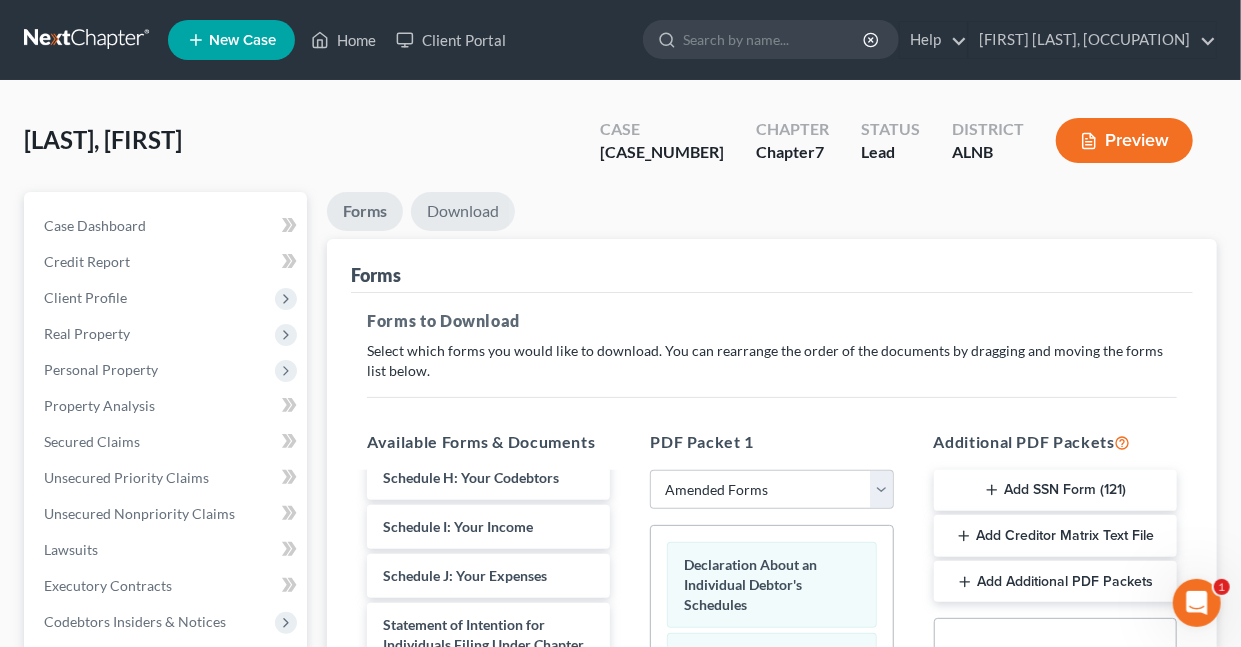 click on "Download" at bounding box center (463, 211) 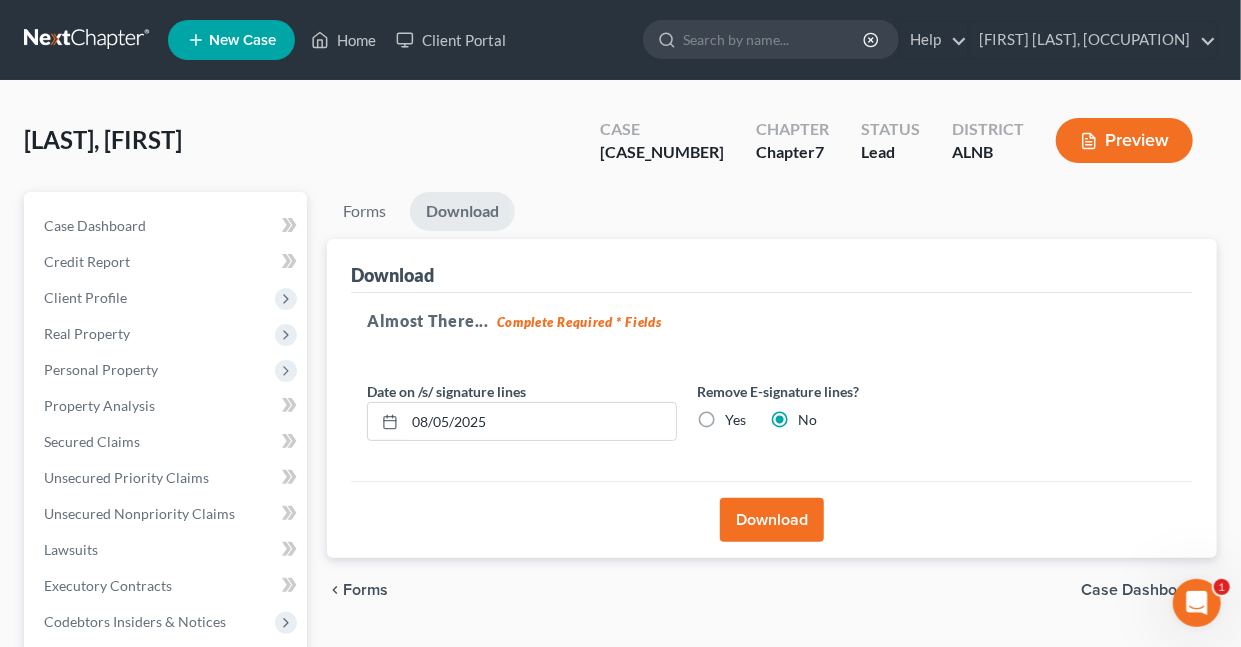 click on "Yes" at bounding box center [735, 420] 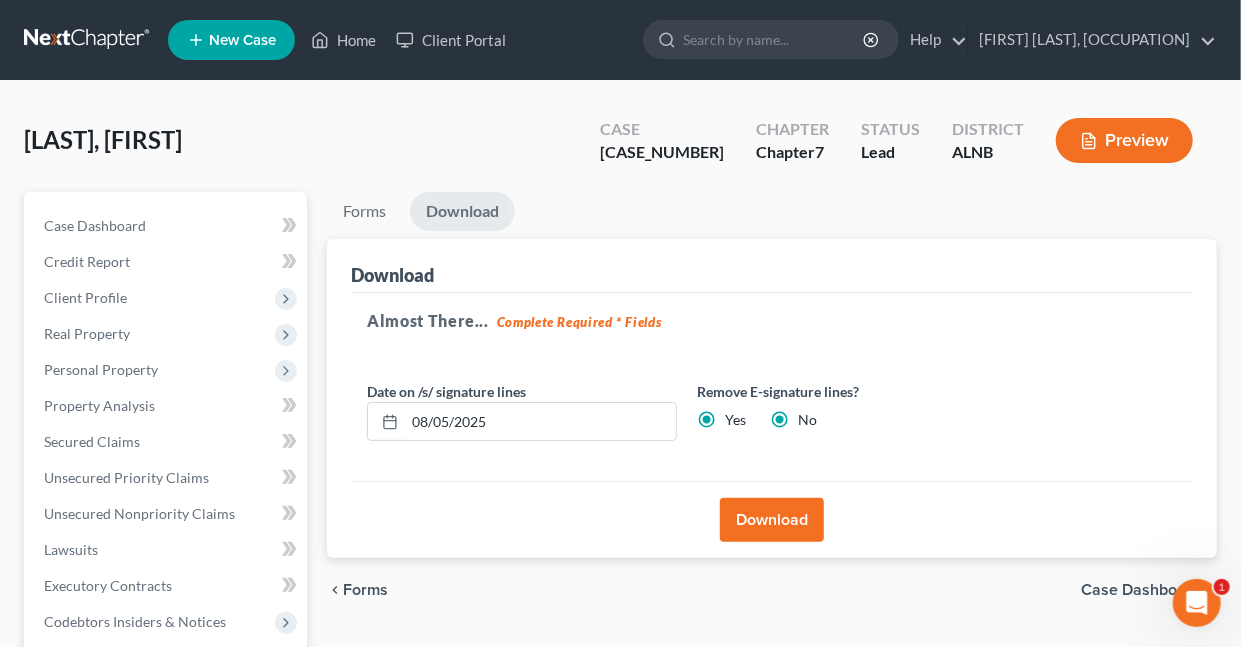 radio on "false" 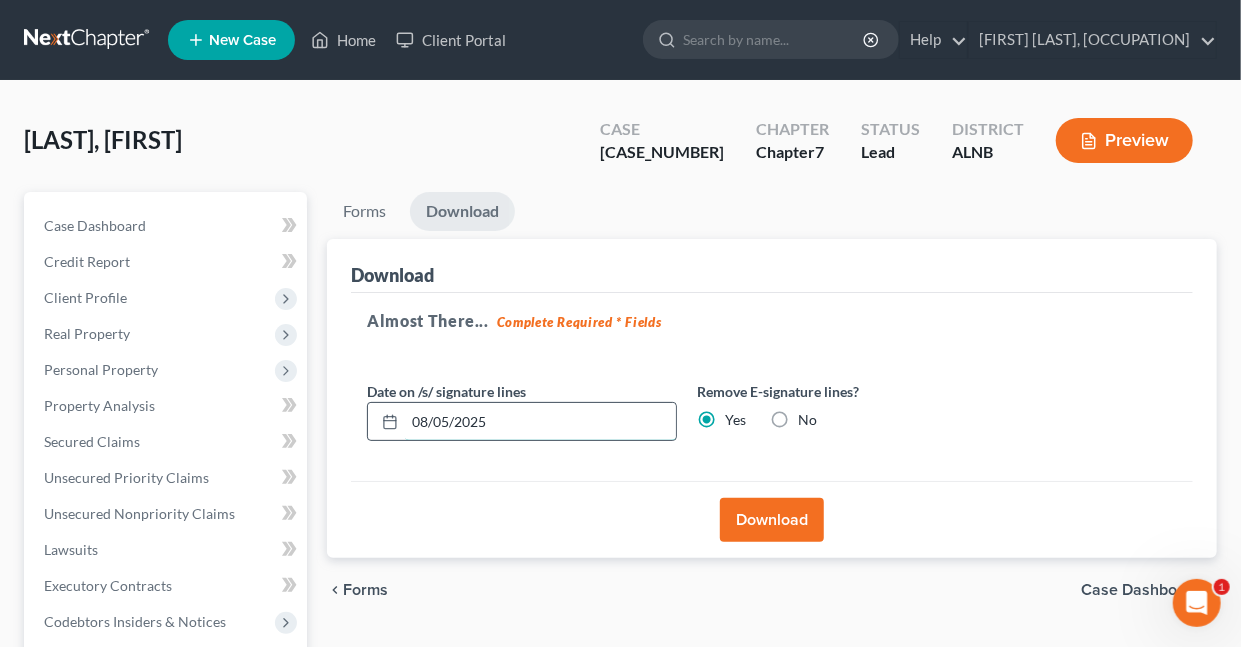 click on "08/05/2025" at bounding box center (540, 422) 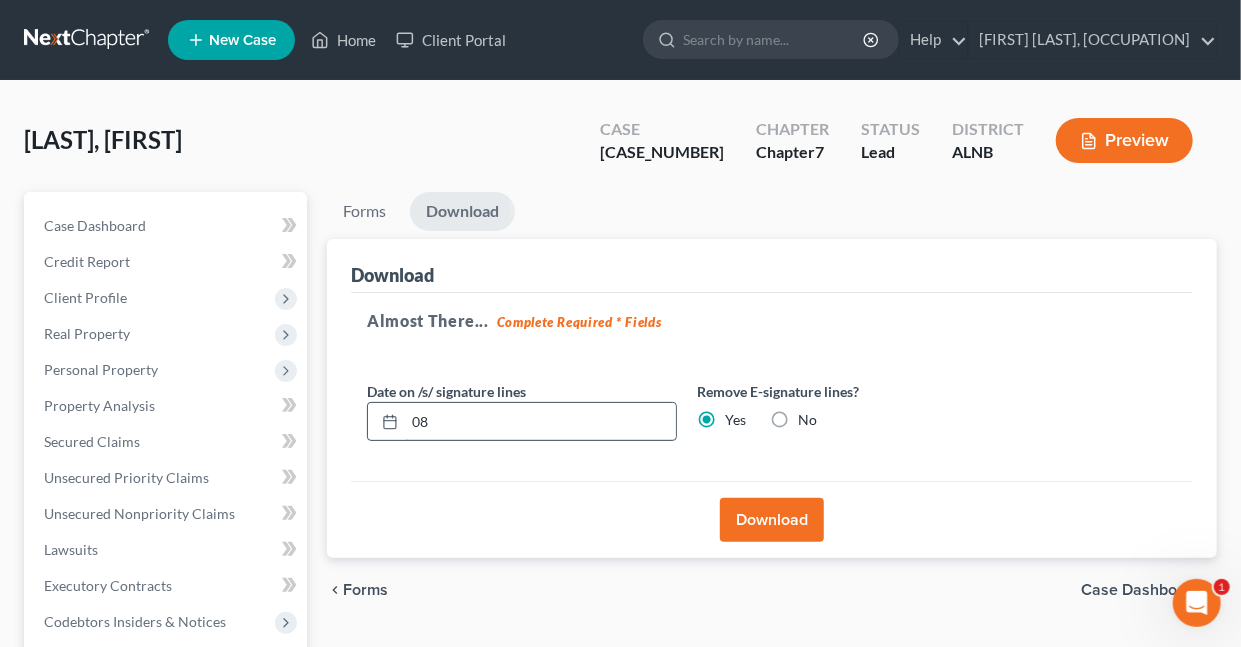 type on "0" 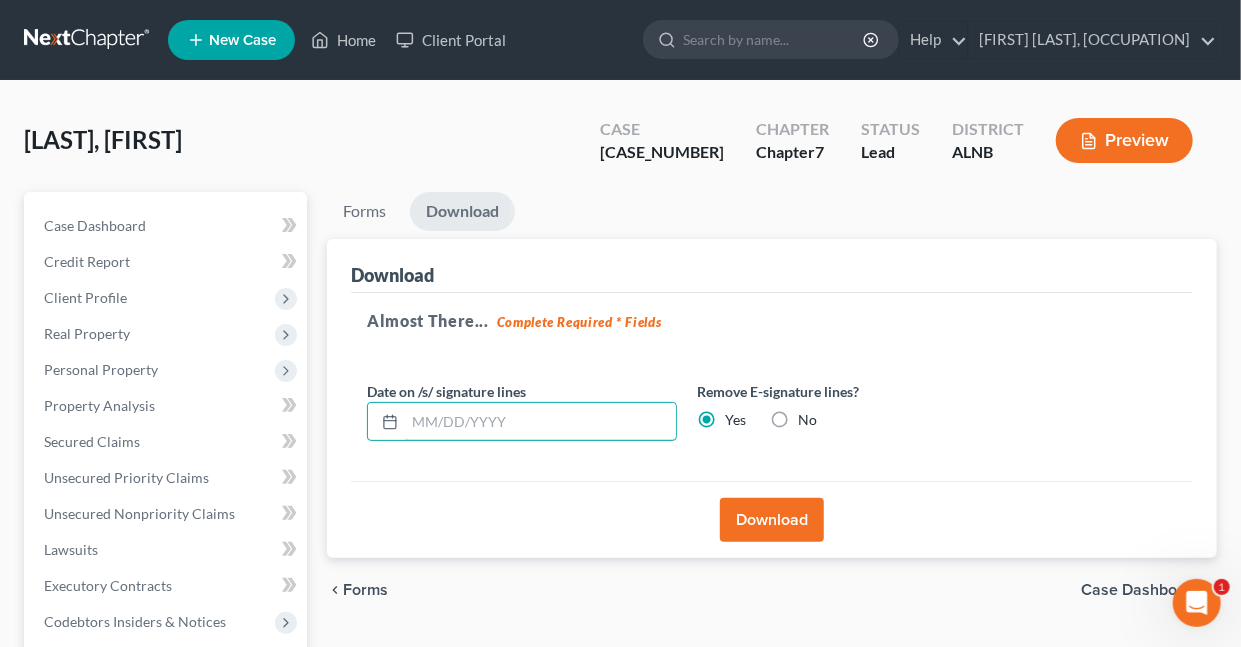 type 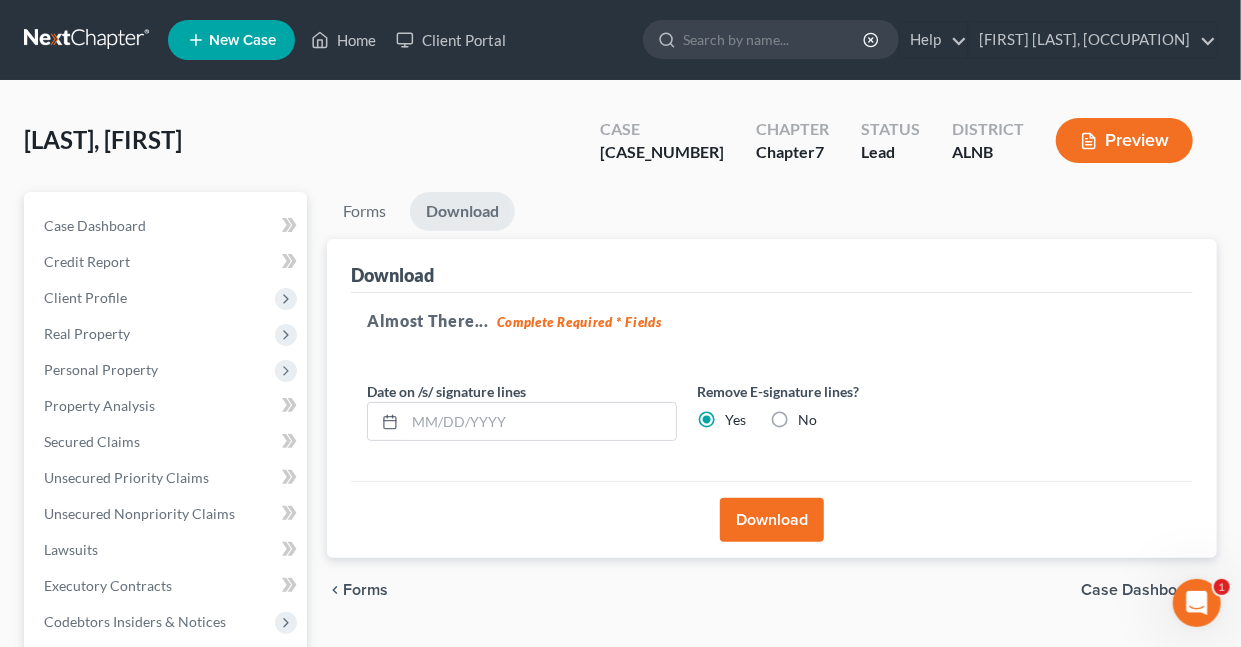 click on "Download" at bounding box center (772, 520) 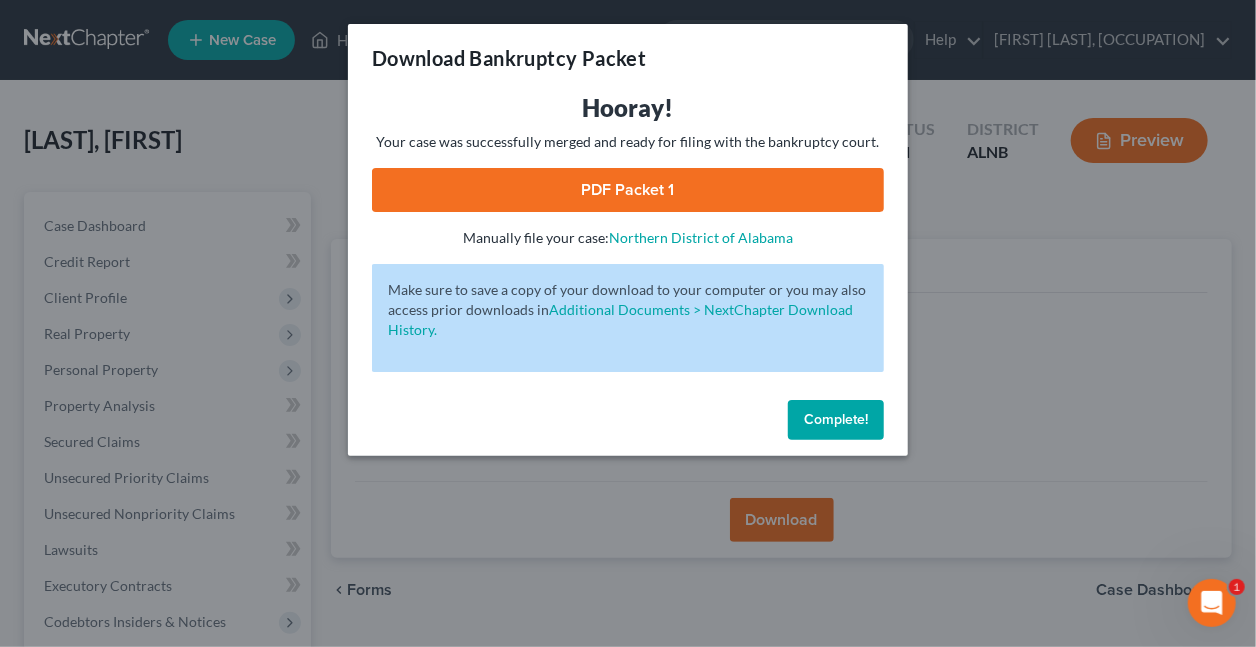 click on "PDF Packet 1" at bounding box center [628, 190] 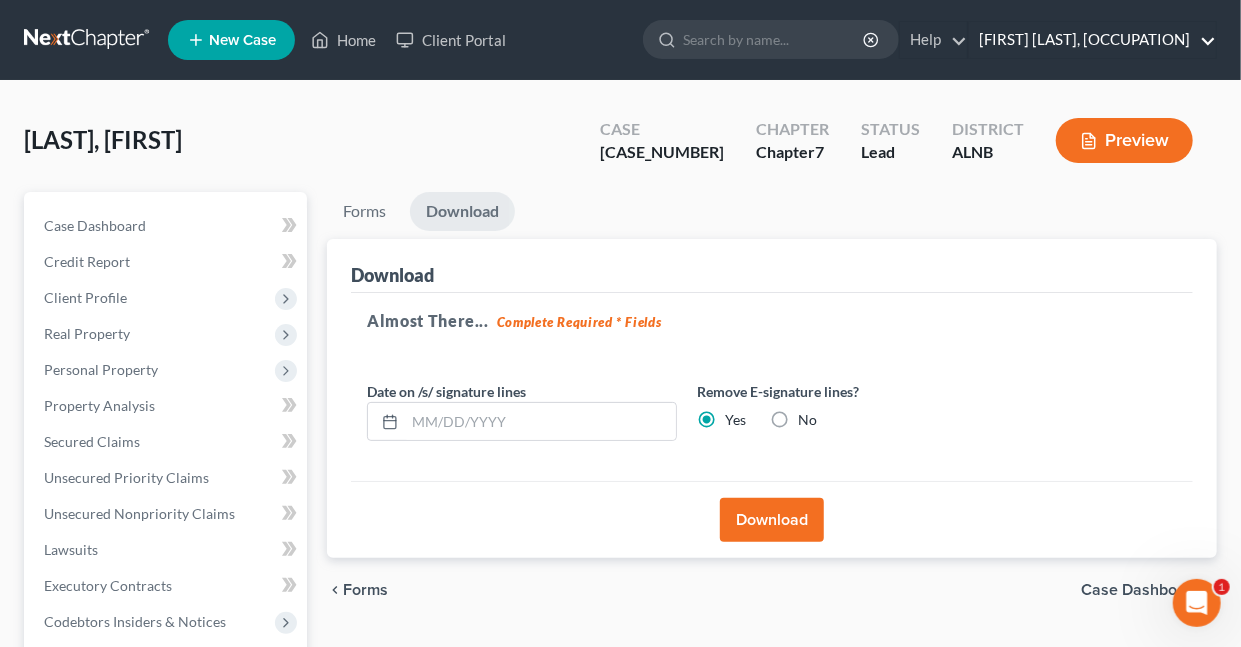 click on "[FIRST] [LAST], [OCCUPATION]" at bounding box center (1092, 40) 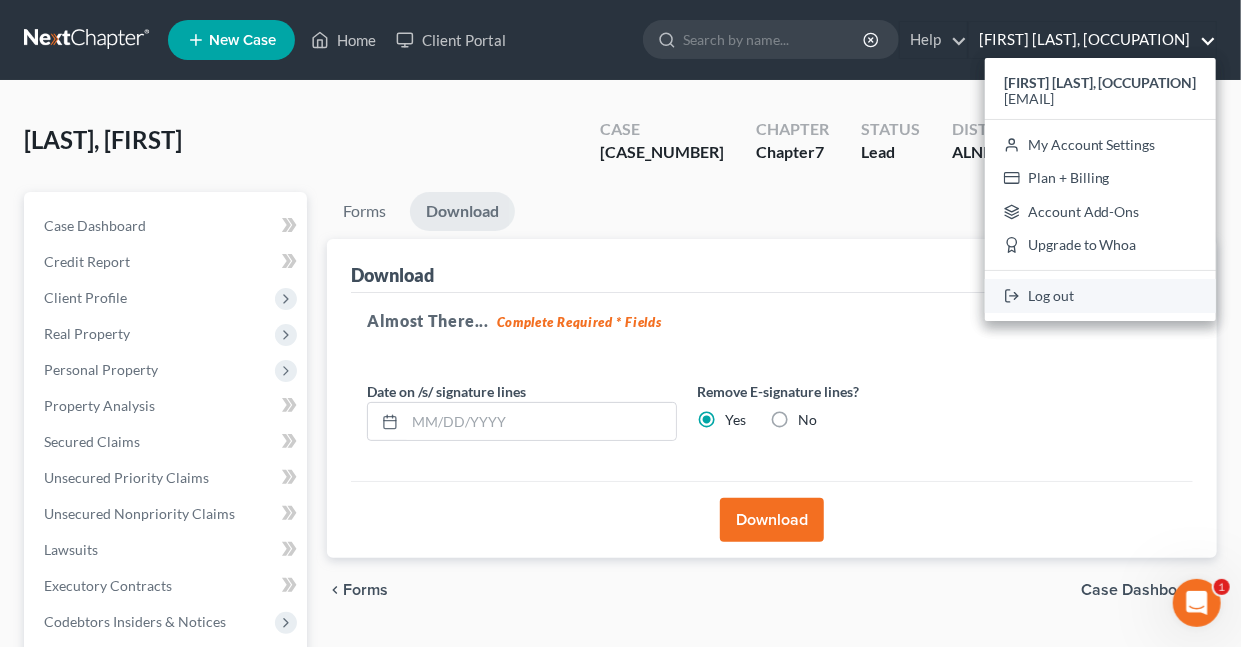 click on "Log out" at bounding box center (1100, 296) 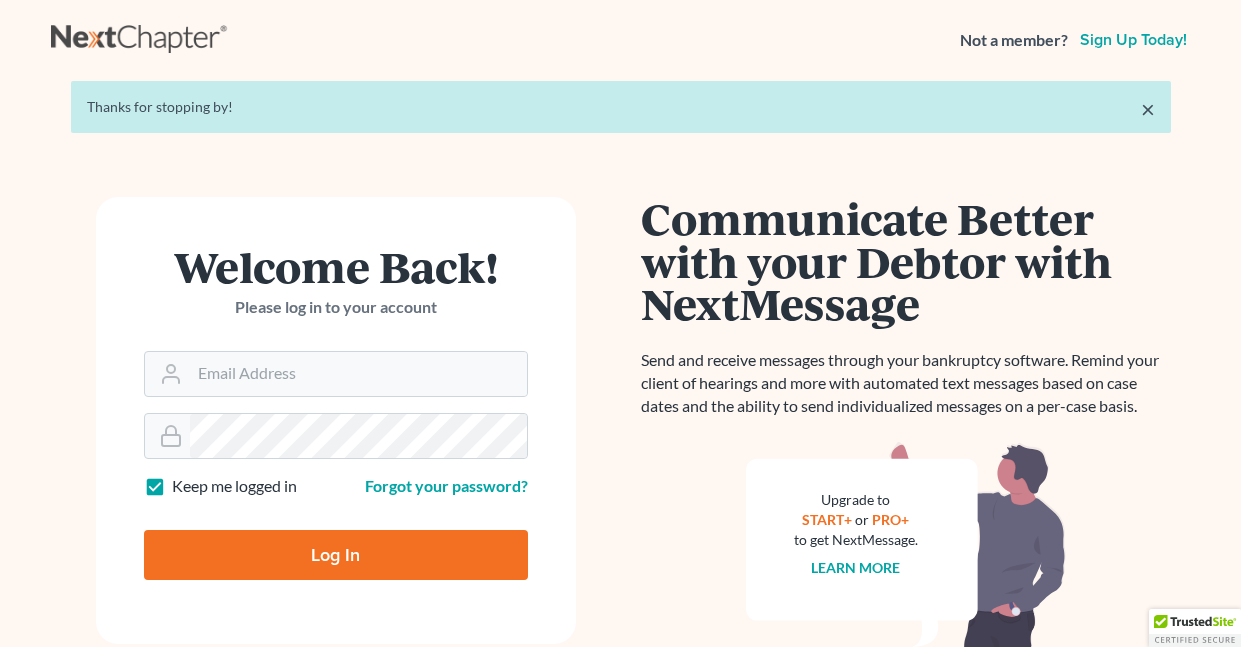 scroll, scrollTop: 0, scrollLeft: 0, axis: both 